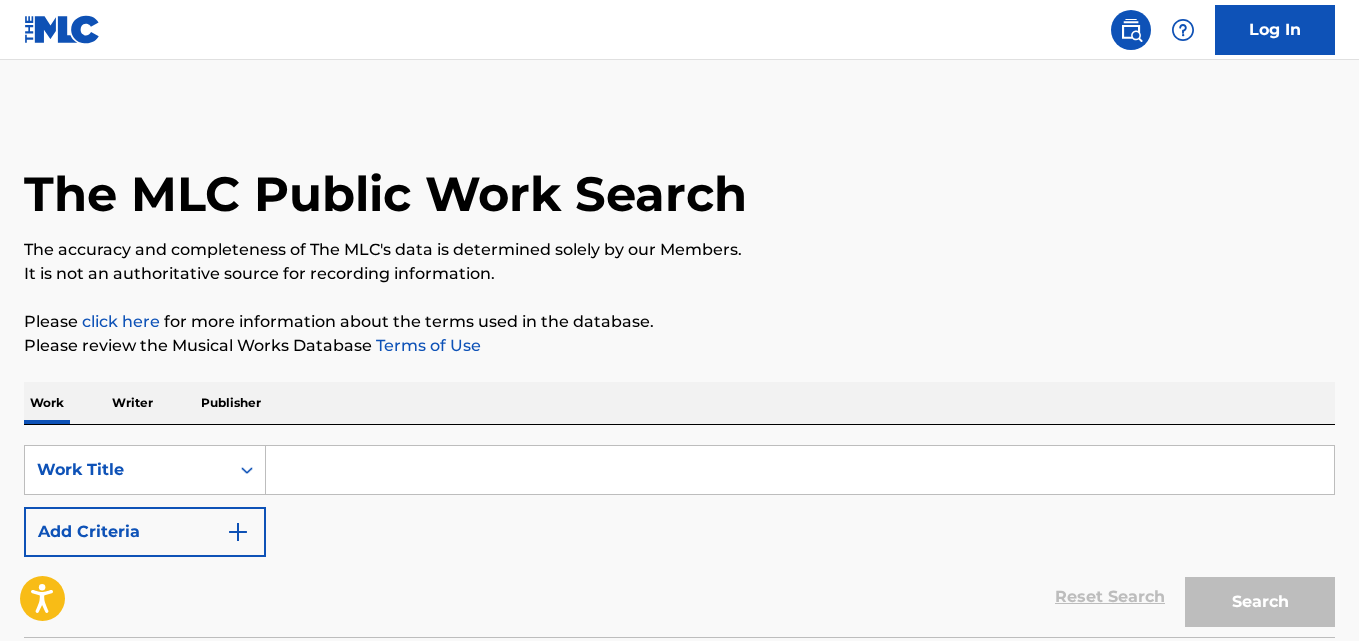 scroll, scrollTop: 0, scrollLeft: 0, axis: both 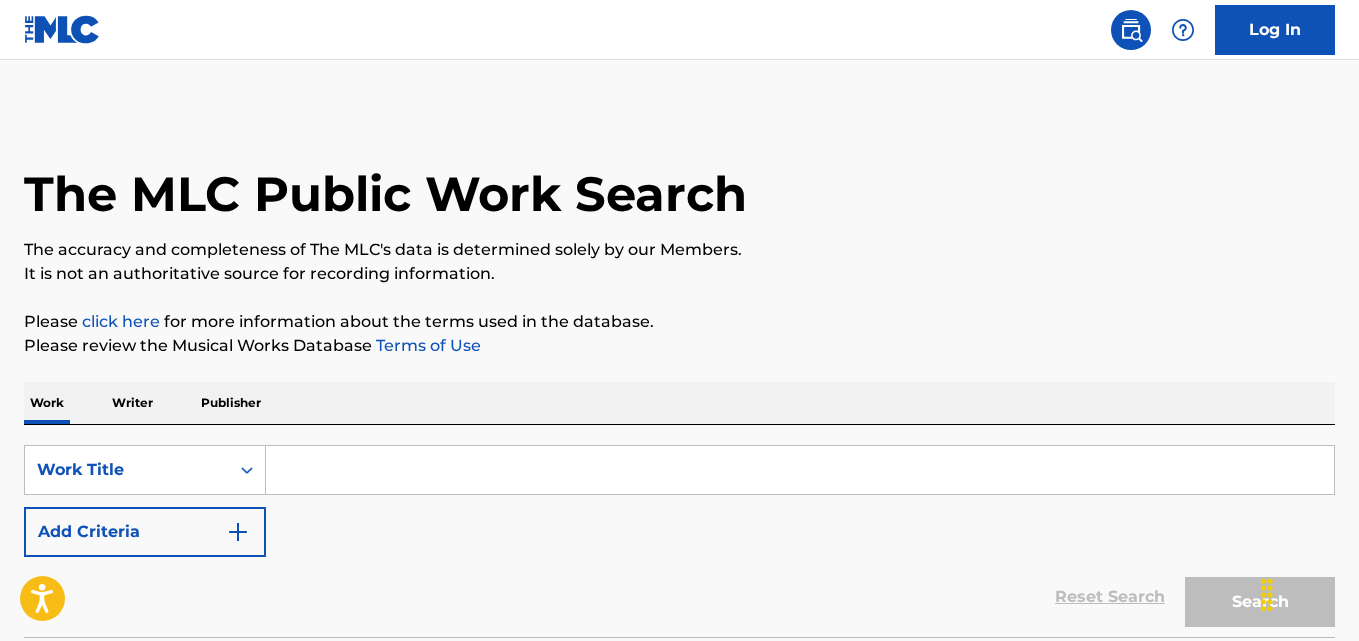 click on "It is not an authoritative source for recording information." at bounding box center (679, 274) 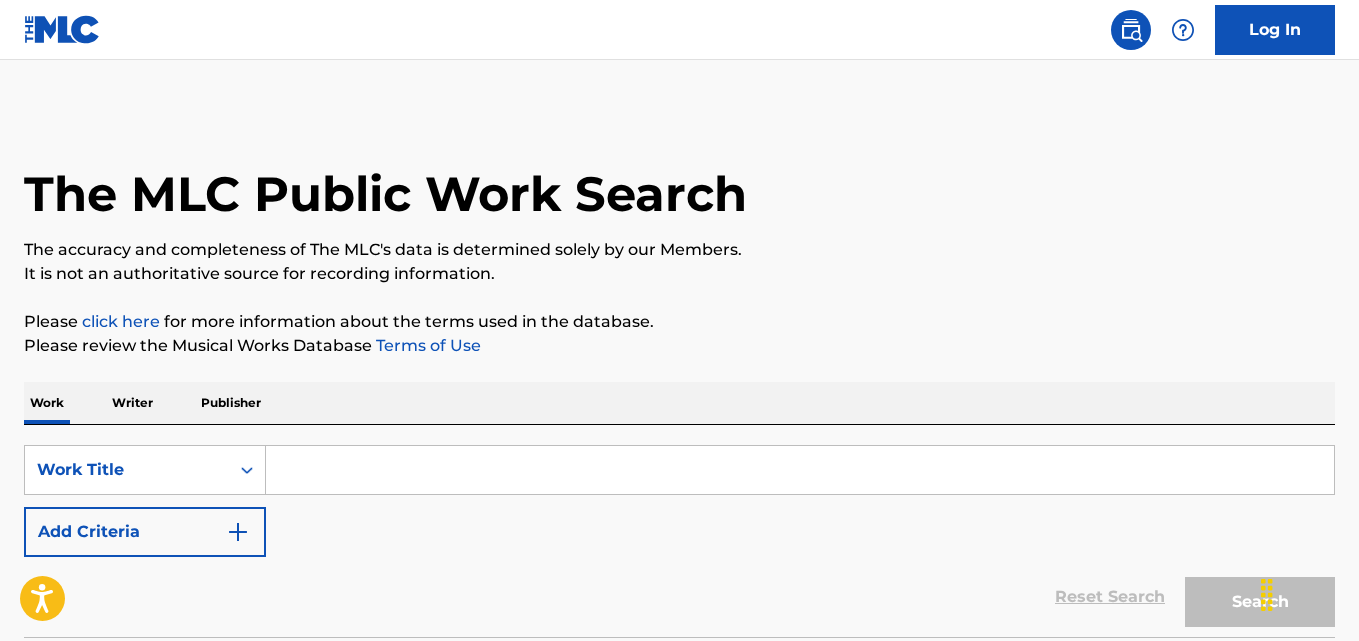 drag, startPoint x: 526, startPoint y: 446, endPoint x: 518, endPoint y: 460, distance: 16.124516 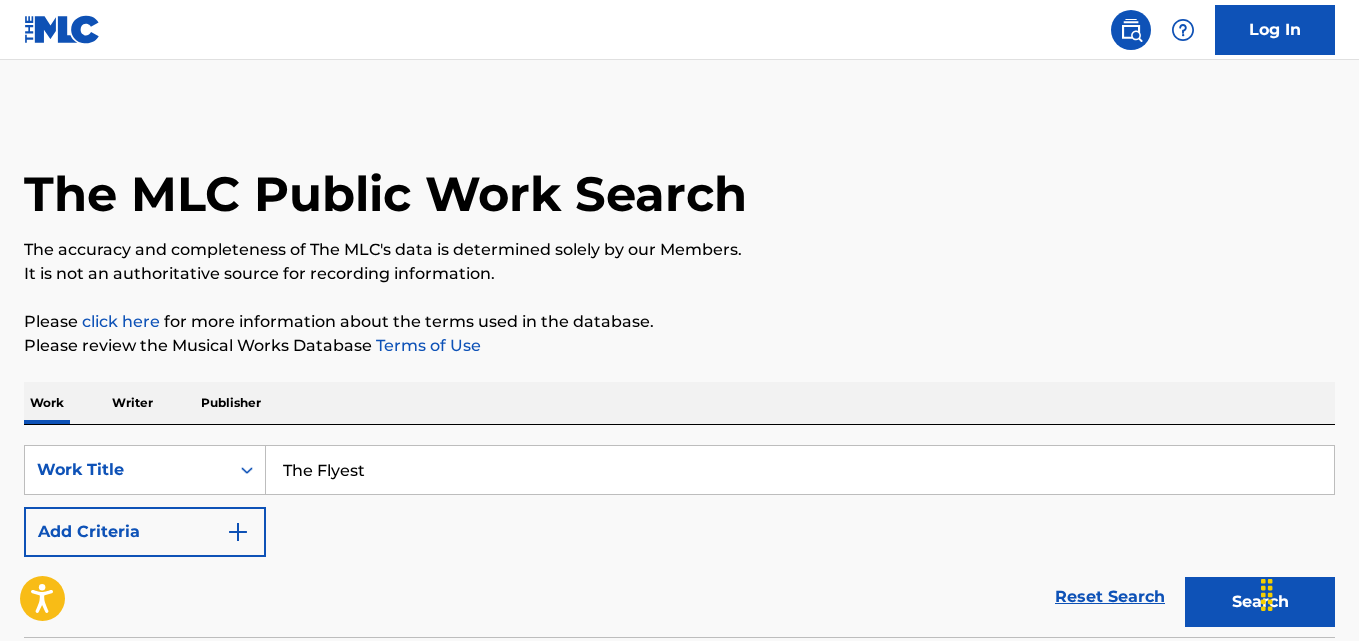 type on "The Flyest" 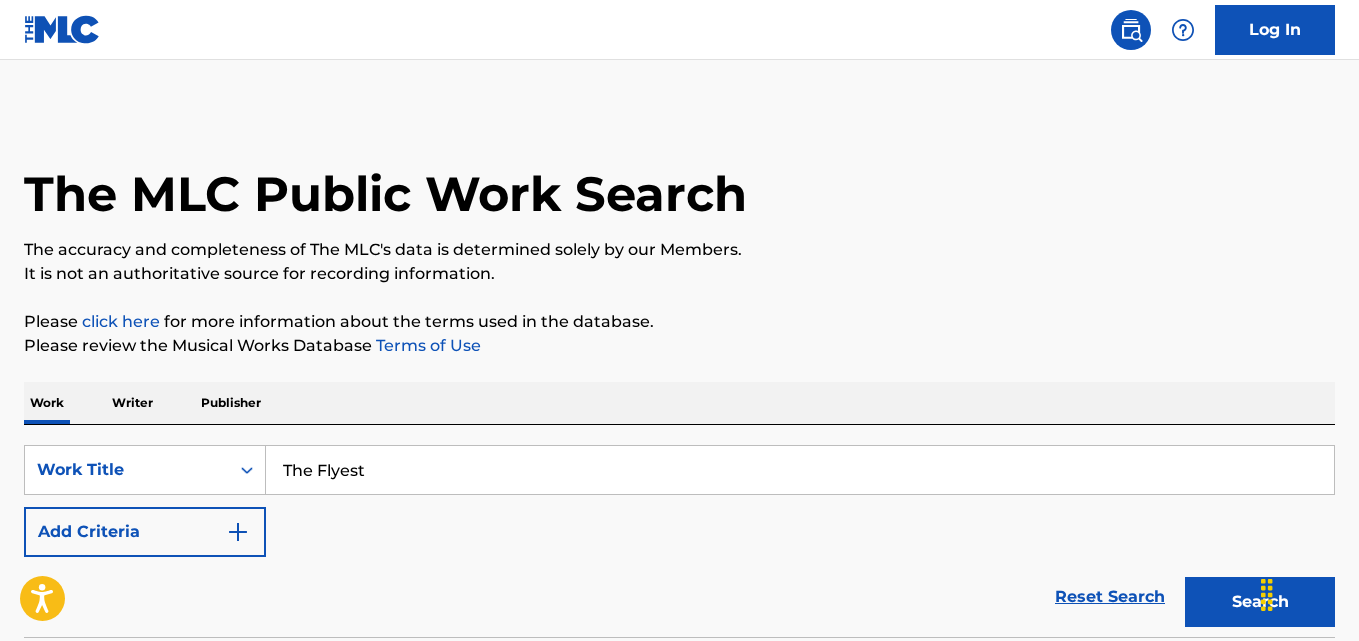 click on "Please review the Musical Works Database   Terms of Use" at bounding box center [679, 346] 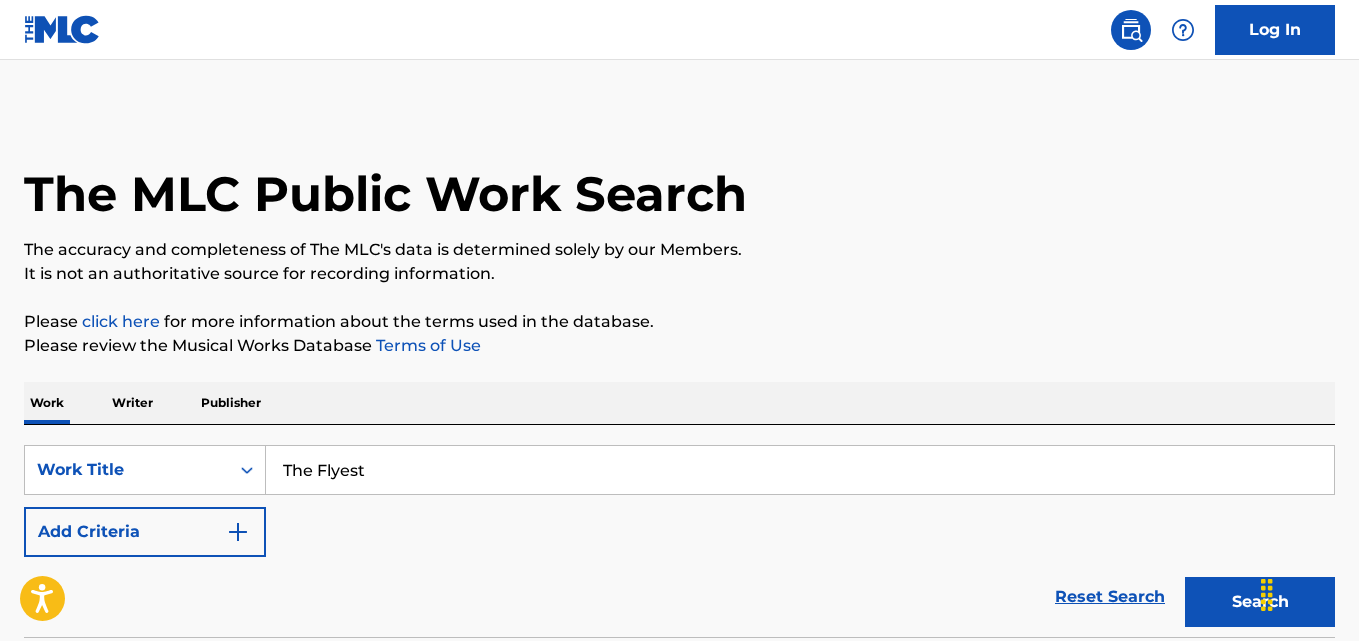 click on "Add Criteria" at bounding box center [145, 532] 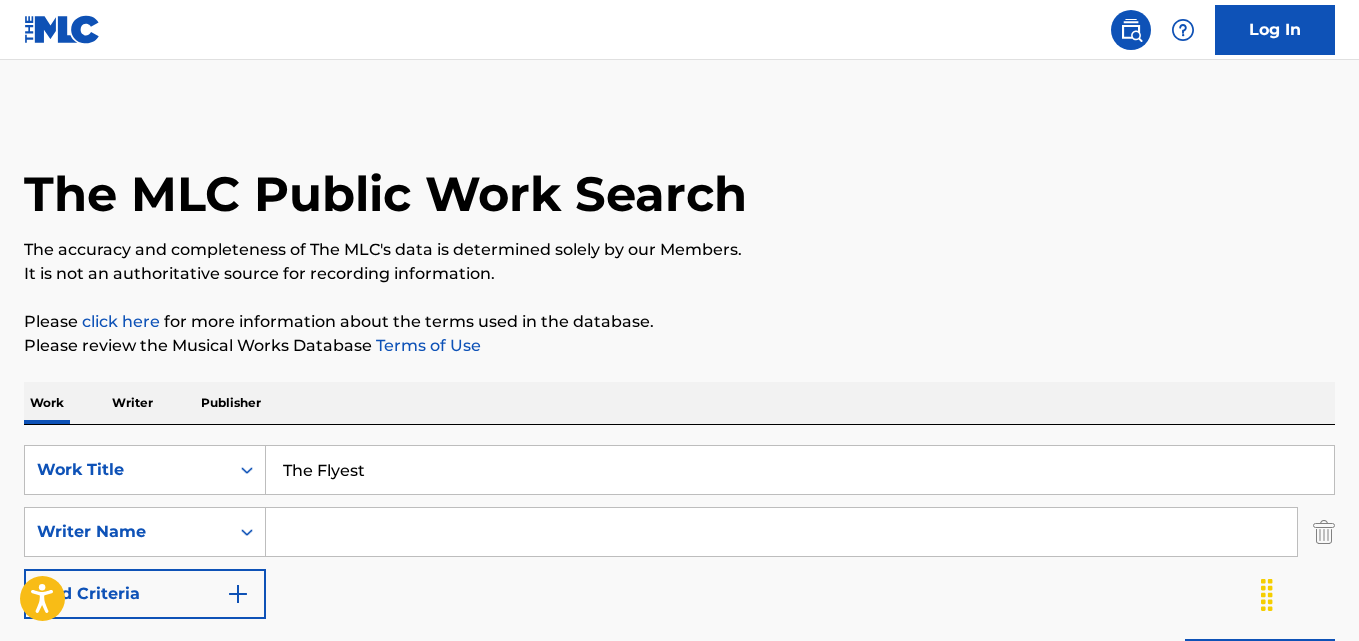 click at bounding box center [782, 532] 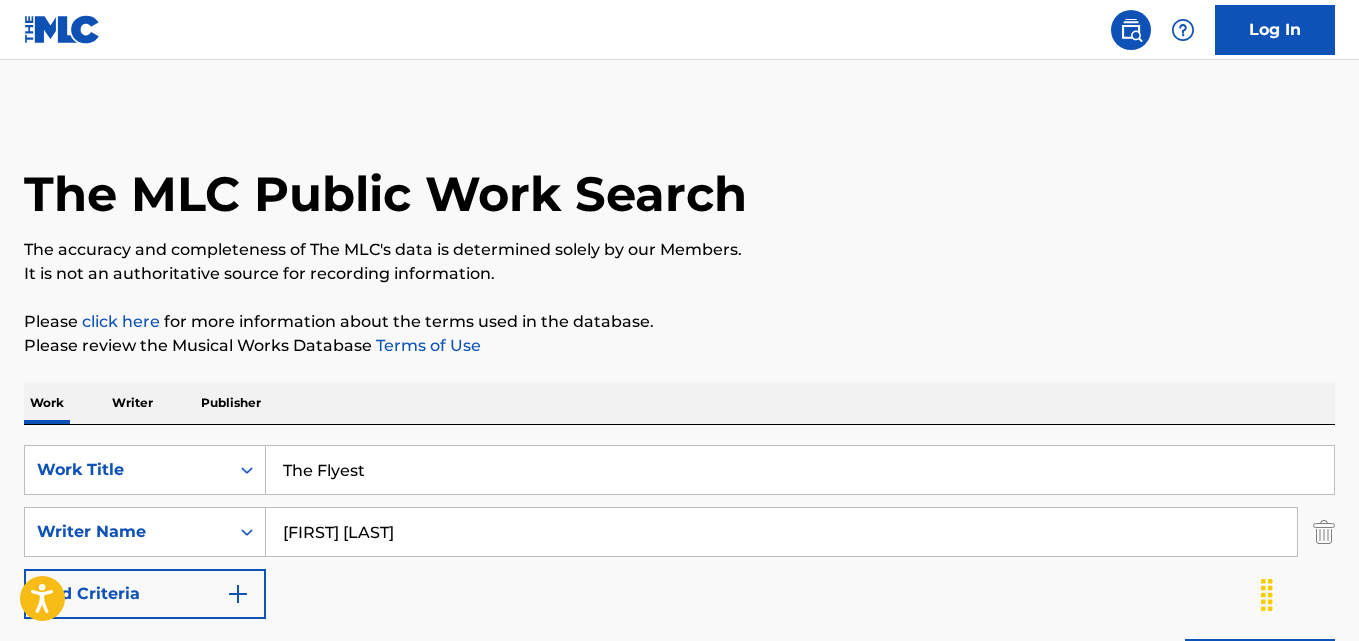 type on "[FIRST] [LAST]" 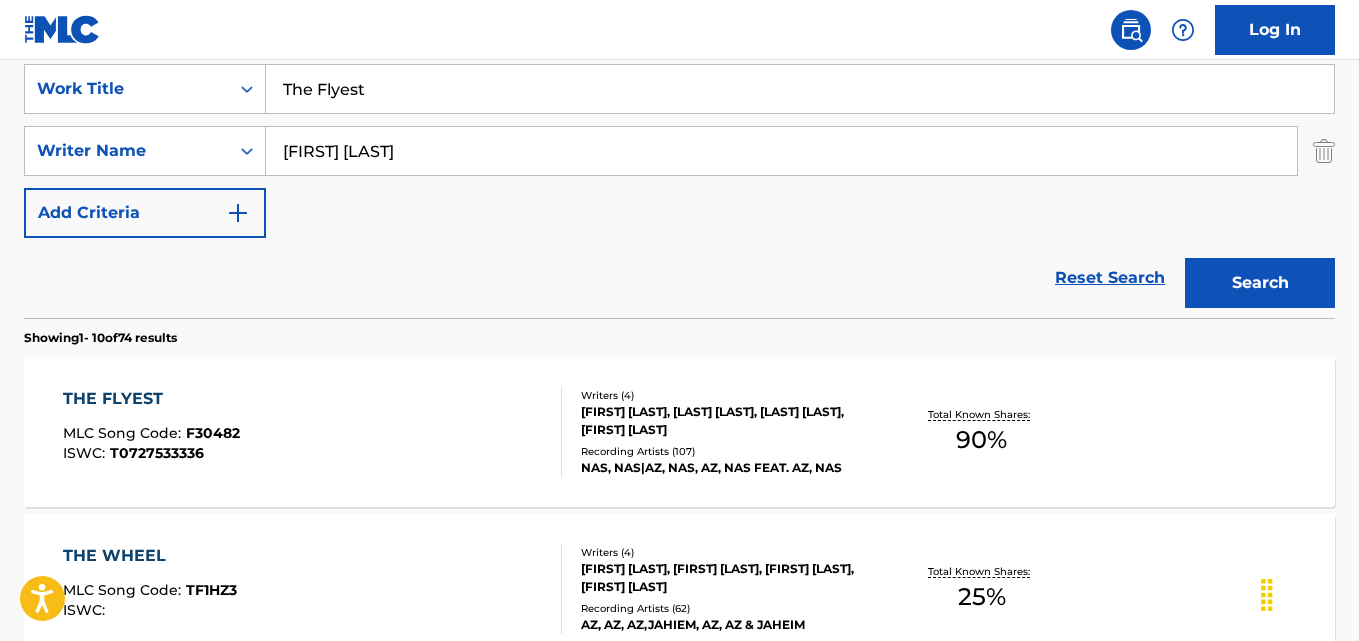 scroll, scrollTop: 333, scrollLeft: 0, axis: vertical 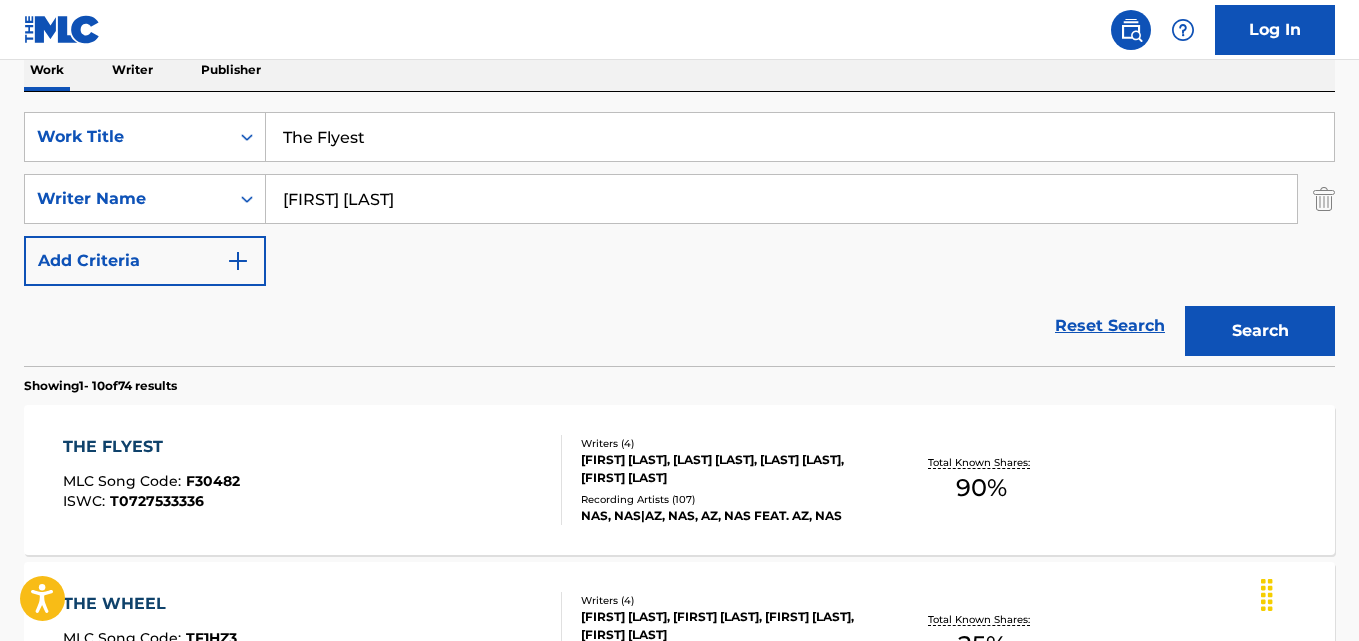 click on "THE FLYEST" at bounding box center (151, 447) 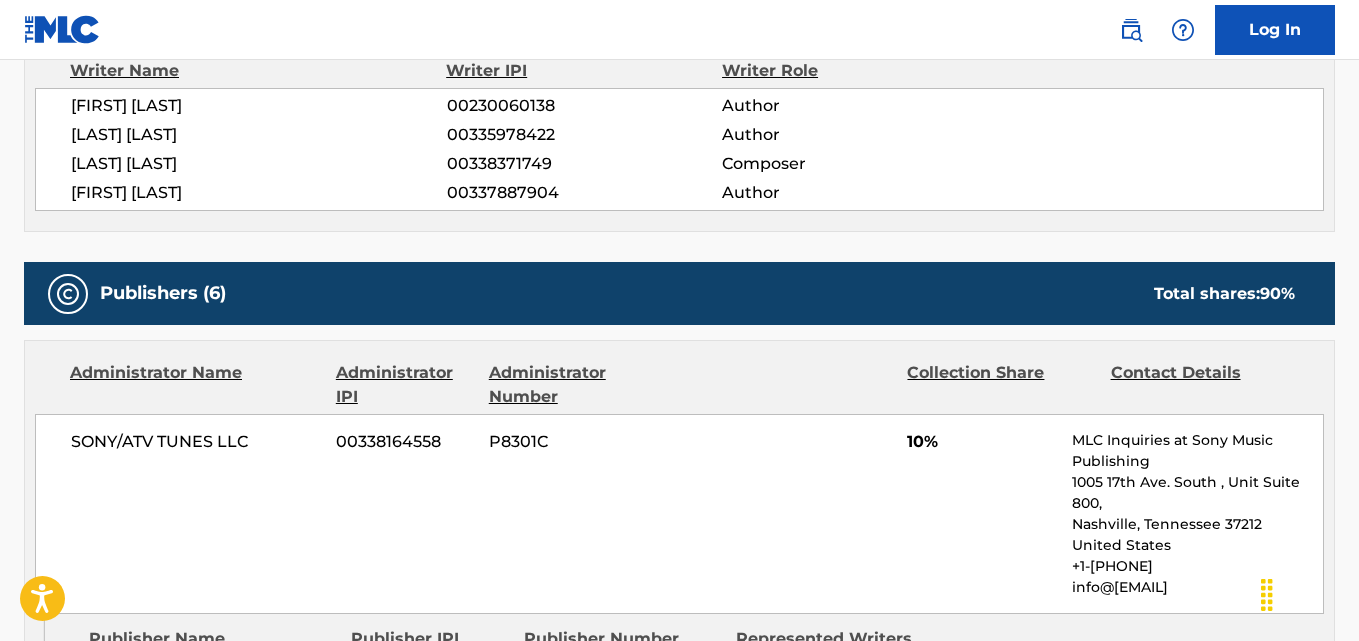 scroll, scrollTop: 1167, scrollLeft: 0, axis: vertical 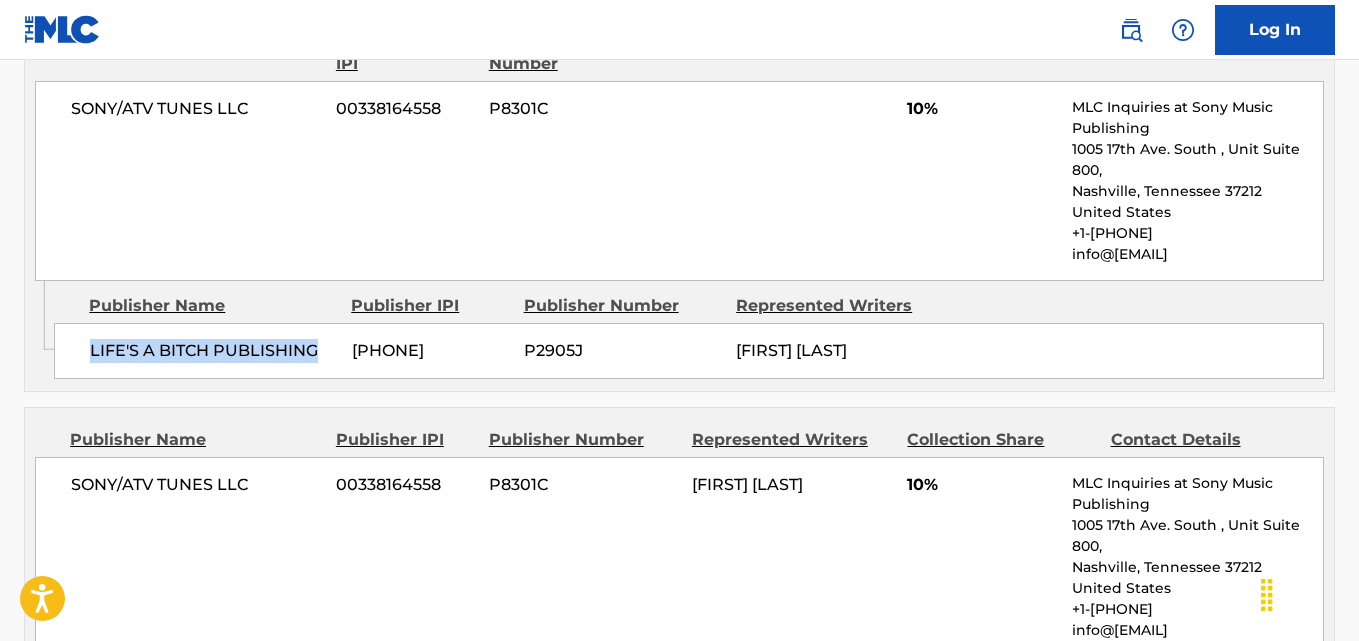 drag, startPoint x: 93, startPoint y: 360, endPoint x: 326, endPoint y: 363, distance: 233.01932 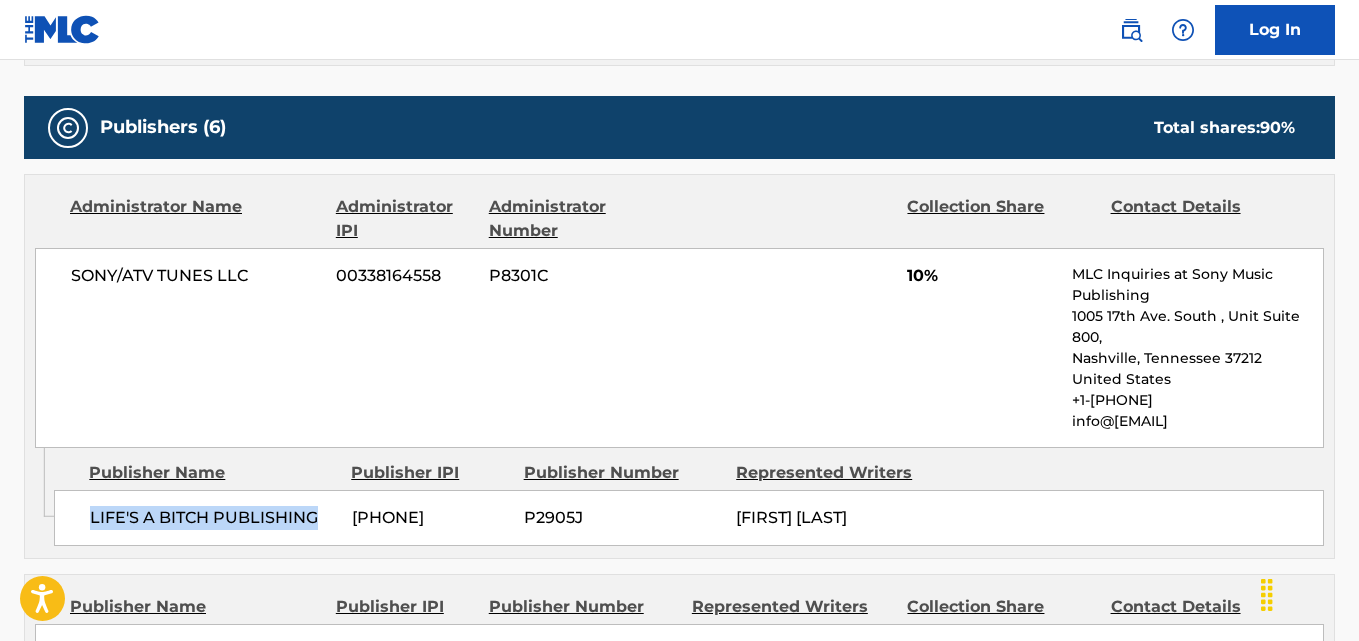 scroll, scrollTop: 1167, scrollLeft: 0, axis: vertical 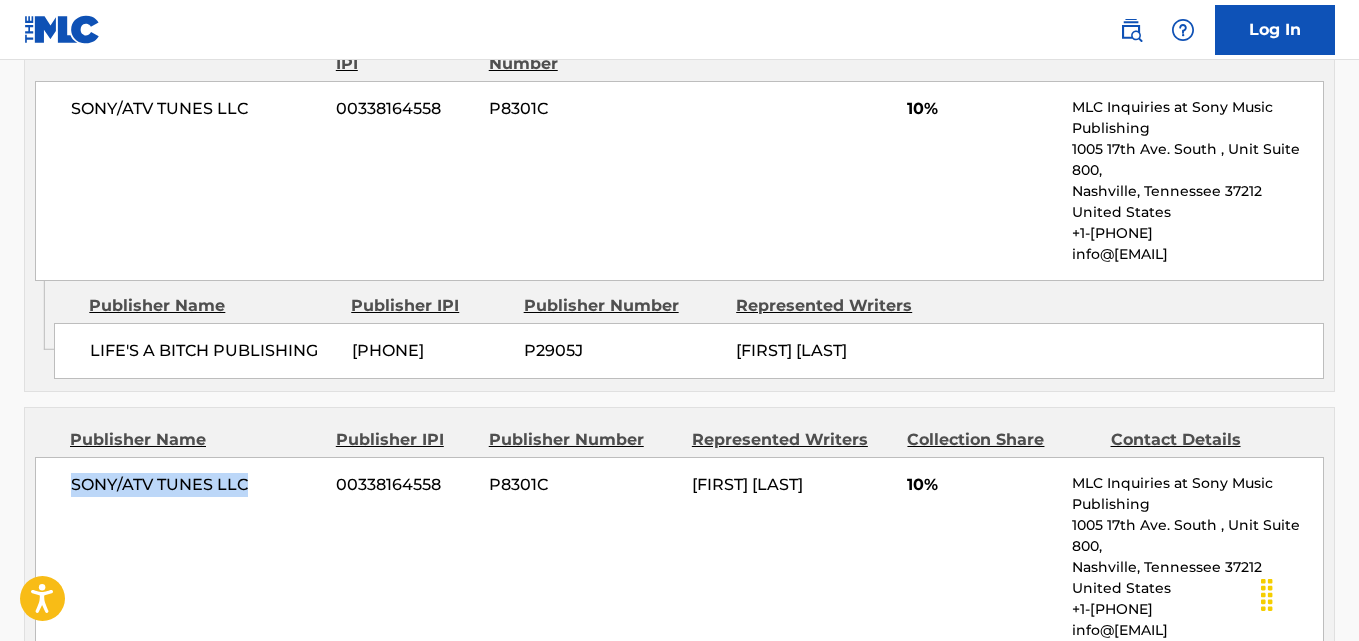 drag, startPoint x: 71, startPoint y: 489, endPoint x: 294, endPoint y: 475, distance: 223.43903 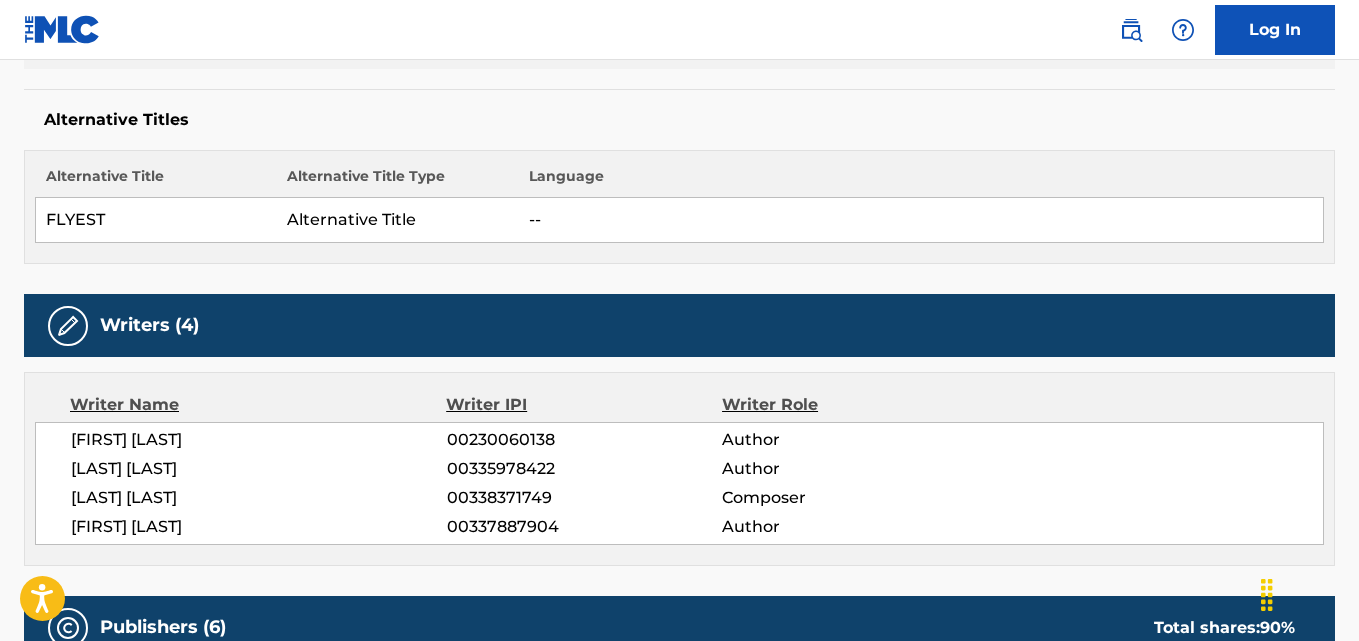 scroll, scrollTop: 1000, scrollLeft: 0, axis: vertical 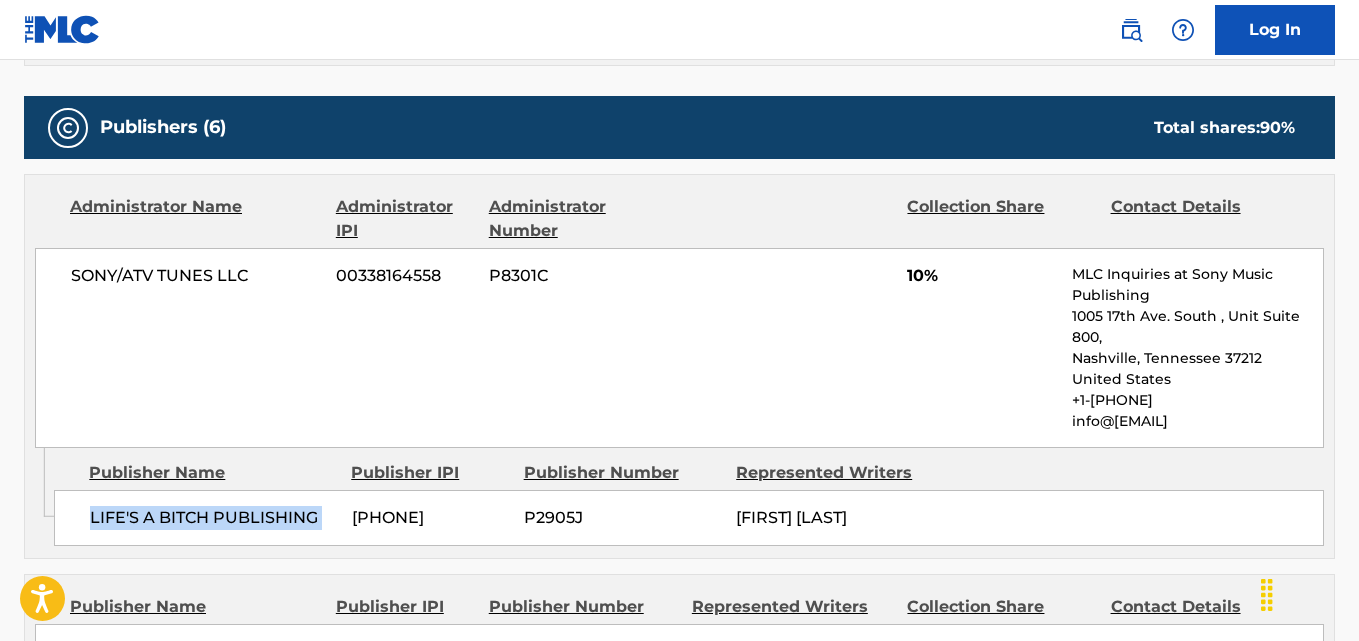 drag, startPoint x: 86, startPoint y: 507, endPoint x: 342, endPoint y: 497, distance: 256.19525 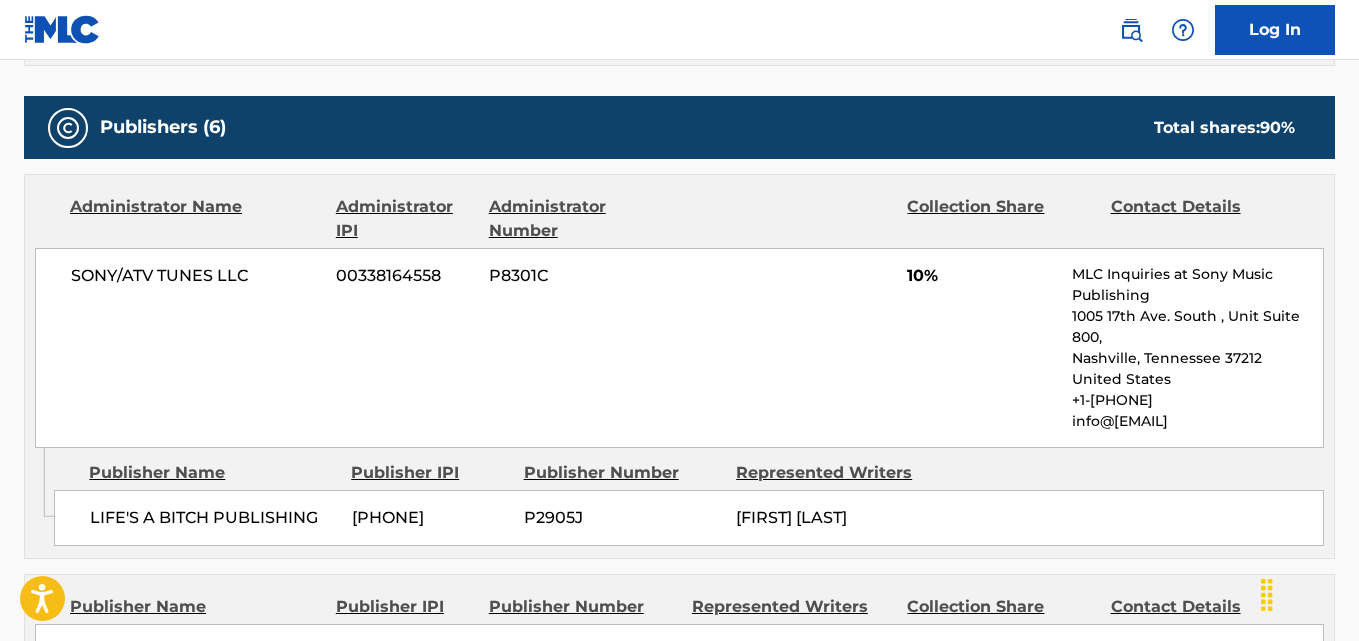 click on "10%" at bounding box center [982, 276] 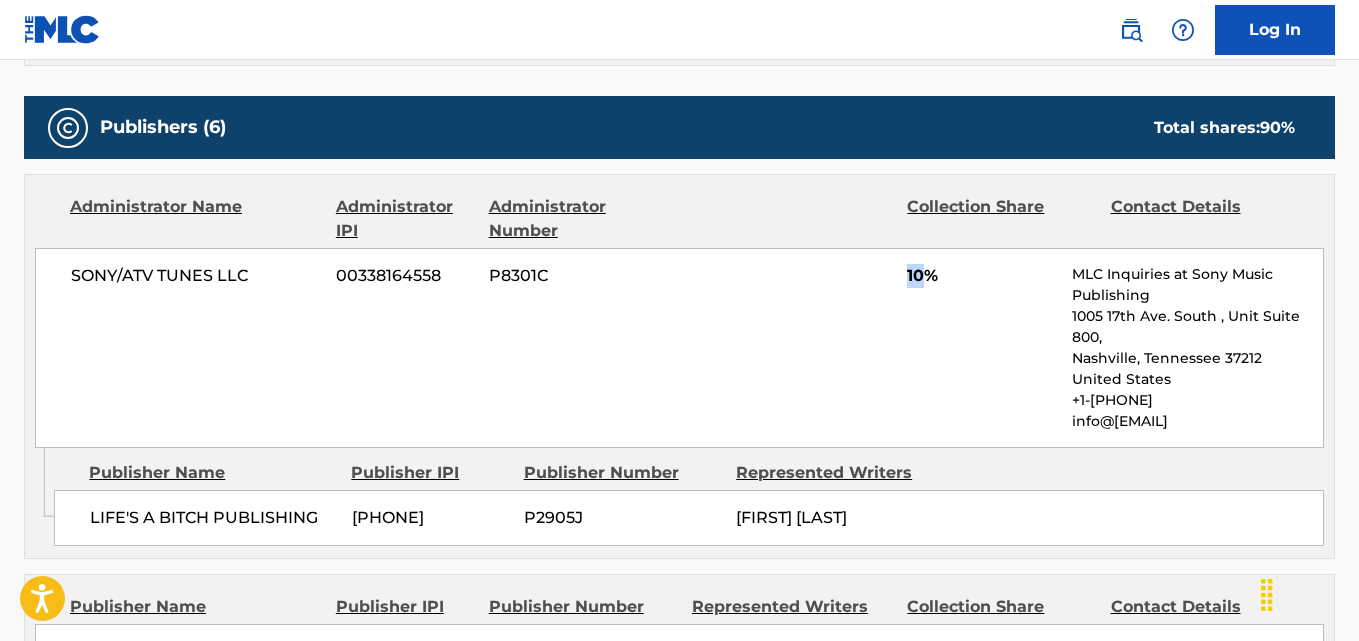 click on "10%" at bounding box center (982, 276) 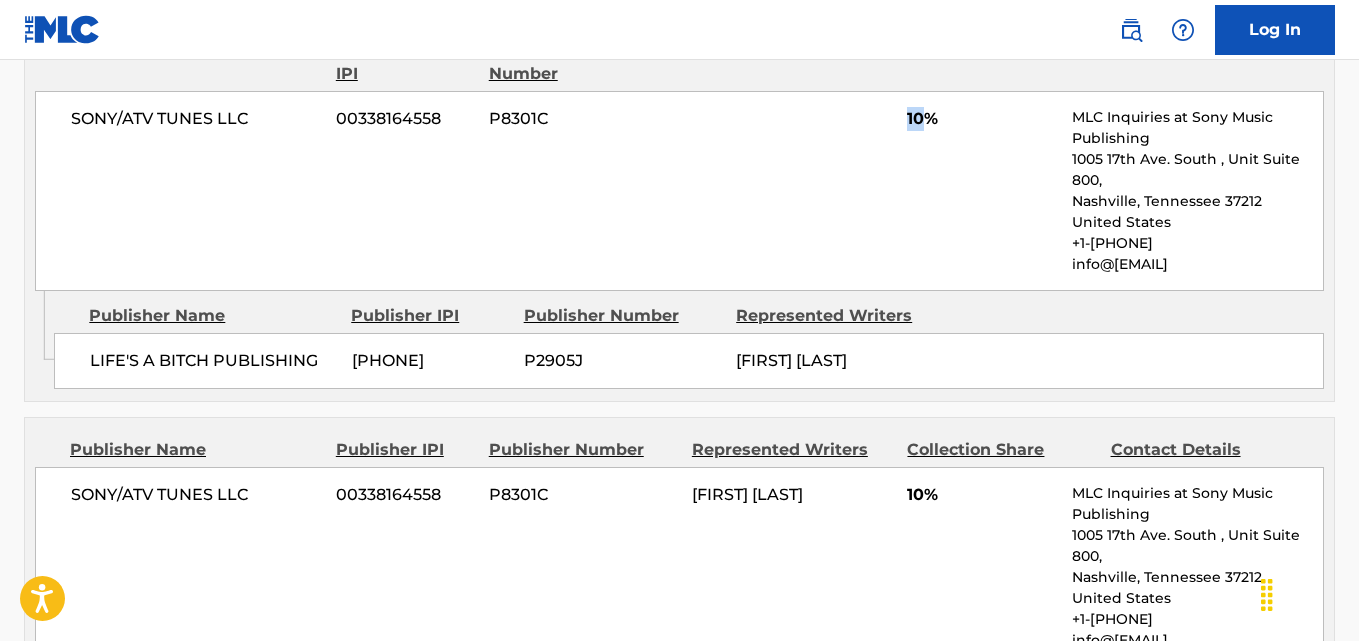 scroll, scrollTop: 1333, scrollLeft: 0, axis: vertical 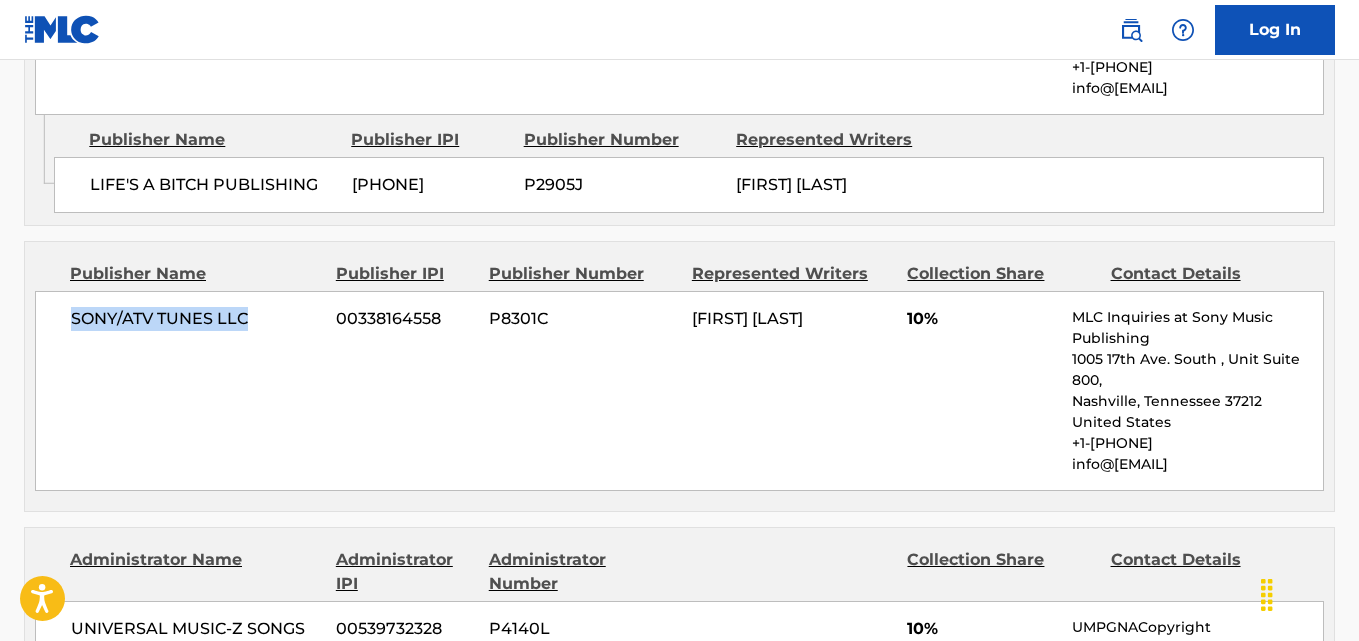 drag, startPoint x: 57, startPoint y: 314, endPoint x: 305, endPoint y: 323, distance: 248.16325 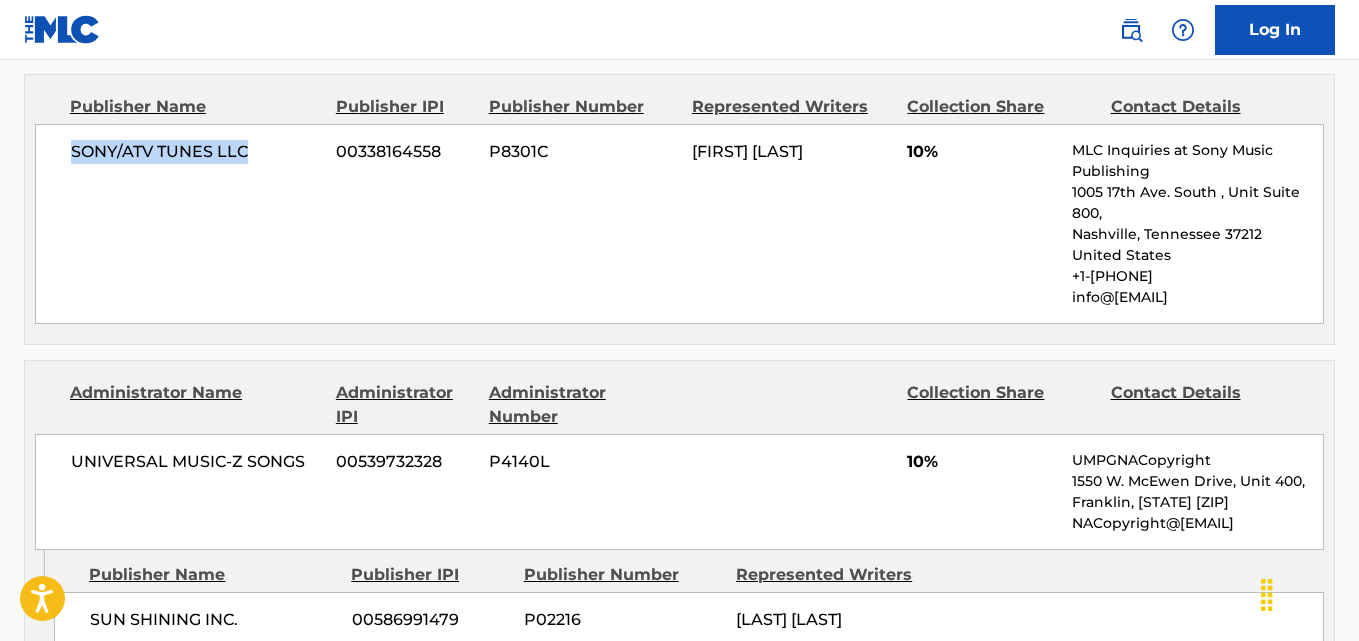 scroll, scrollTop: 1667, scrollLeft: 0, axis: vertical 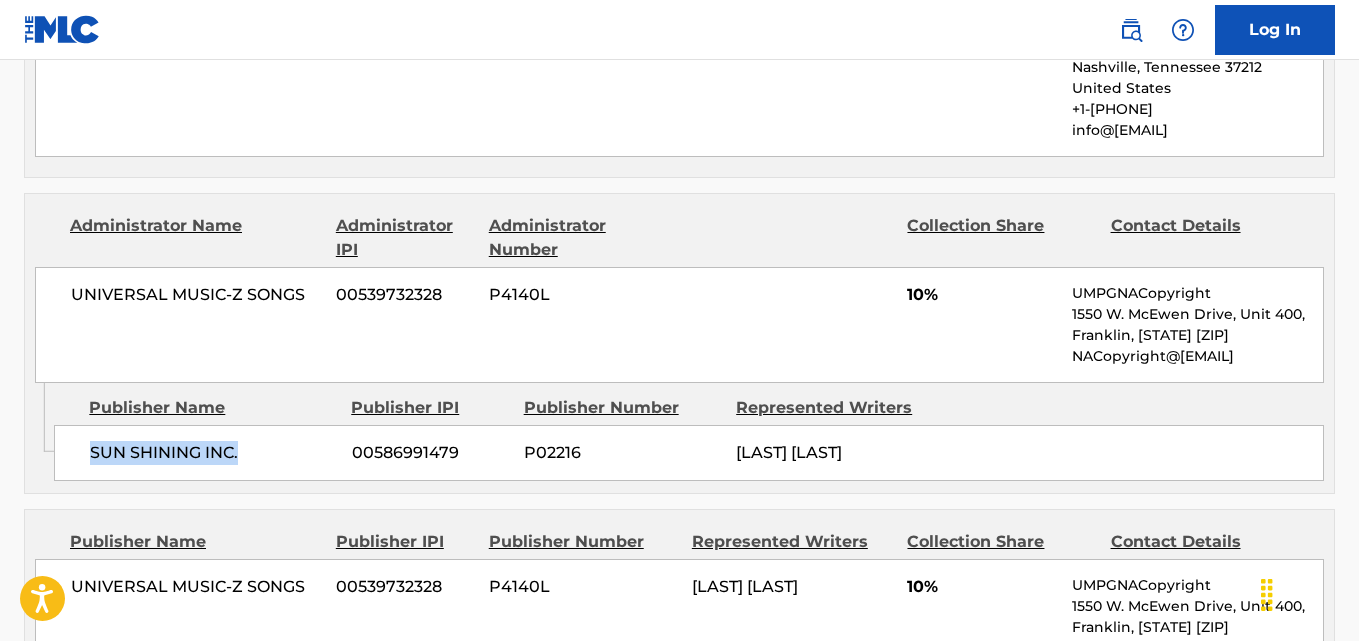 drag, startPoint x: 85, startPoint y: 453, endPoint x: 272, endPoint y: 453, distance: 187 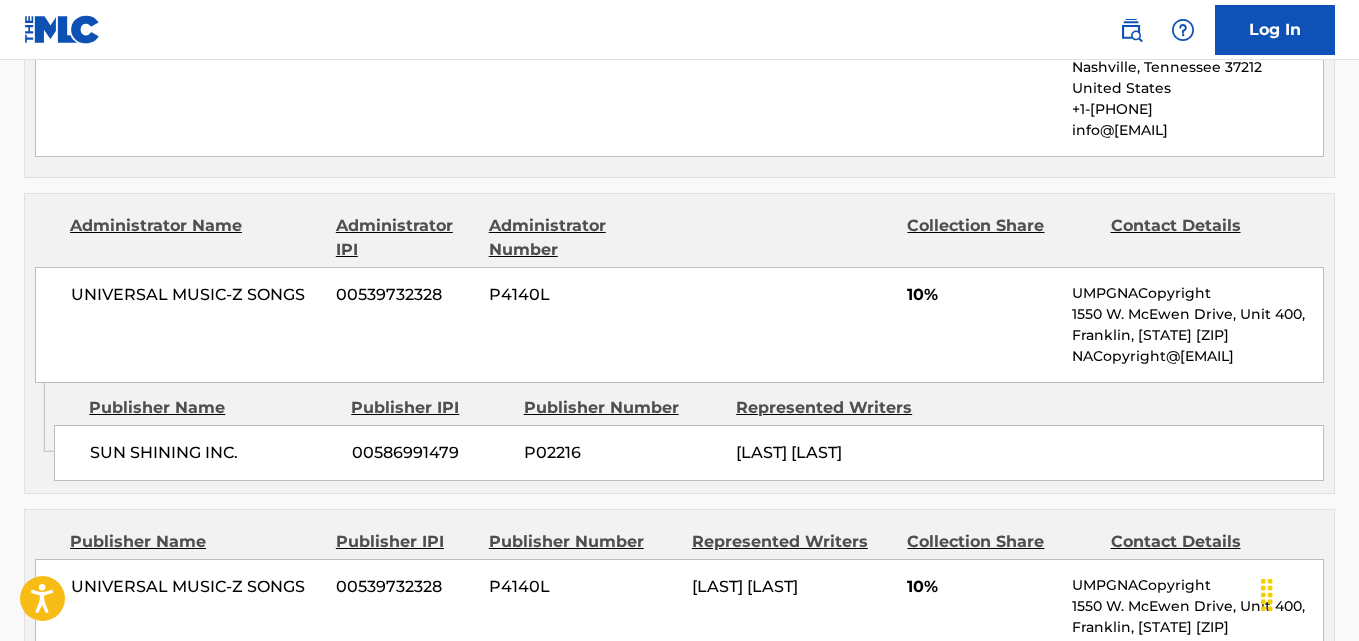 click on "10%" at bounding box center [982, 295] 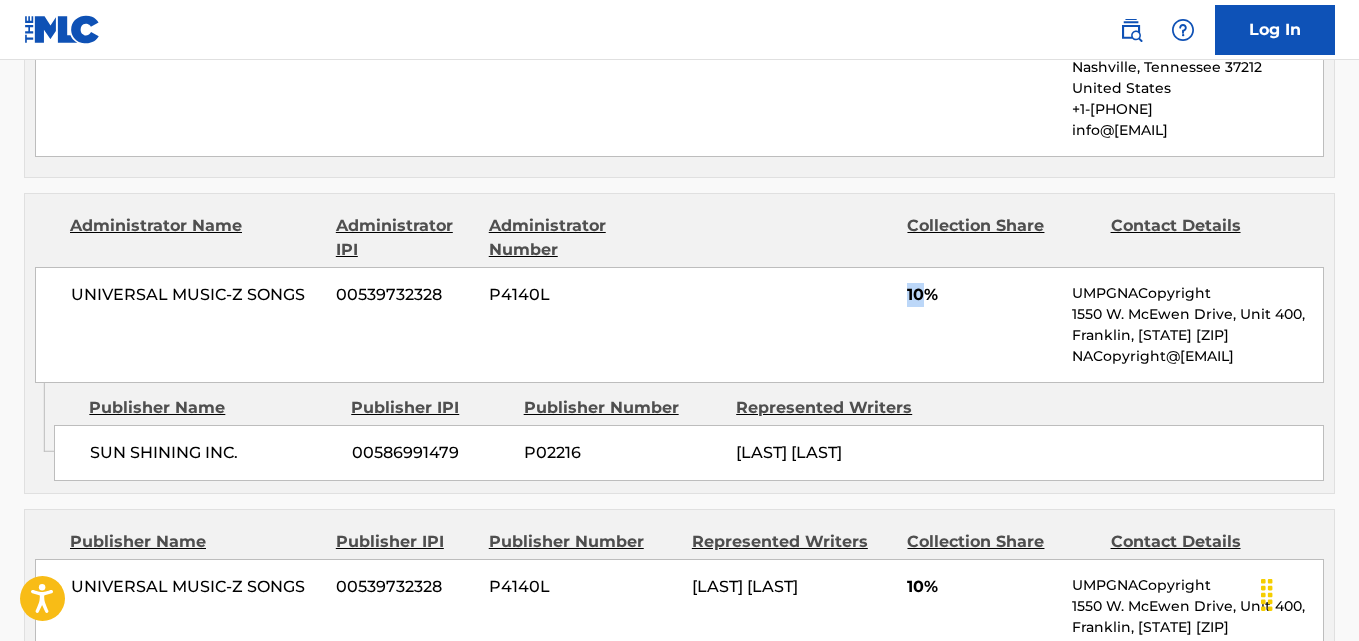 click on "10%" at bounding box center [982, 295] 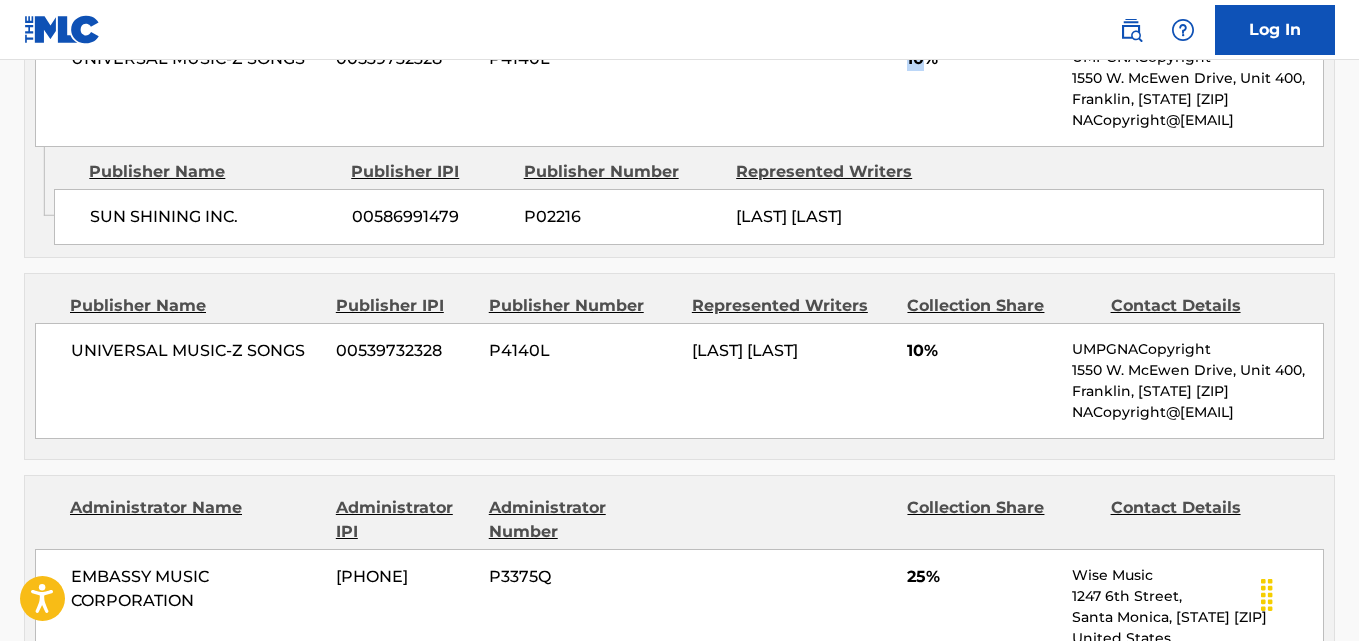 scroll, scrollTop: 2000, scrollLeft: 0, axis: vertical 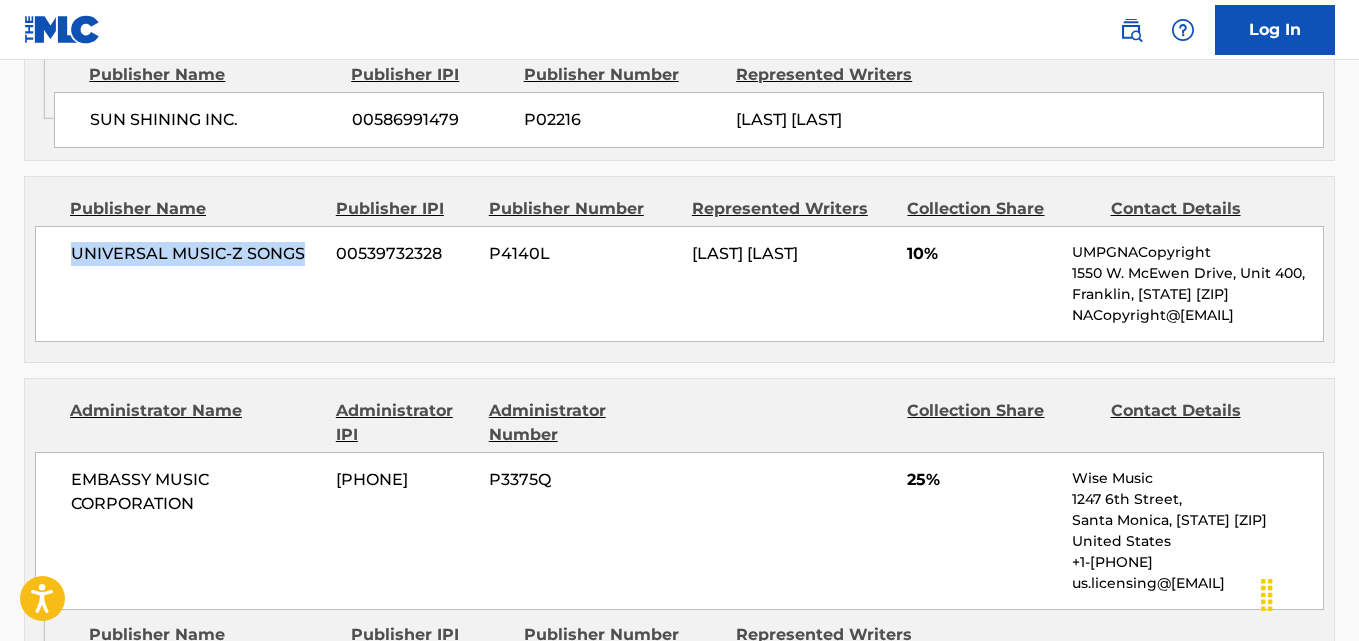 drag, startPoint x: 75, startPoint y: 252, endPoint x: 324, endPoint y: 239, distance: 249.33913 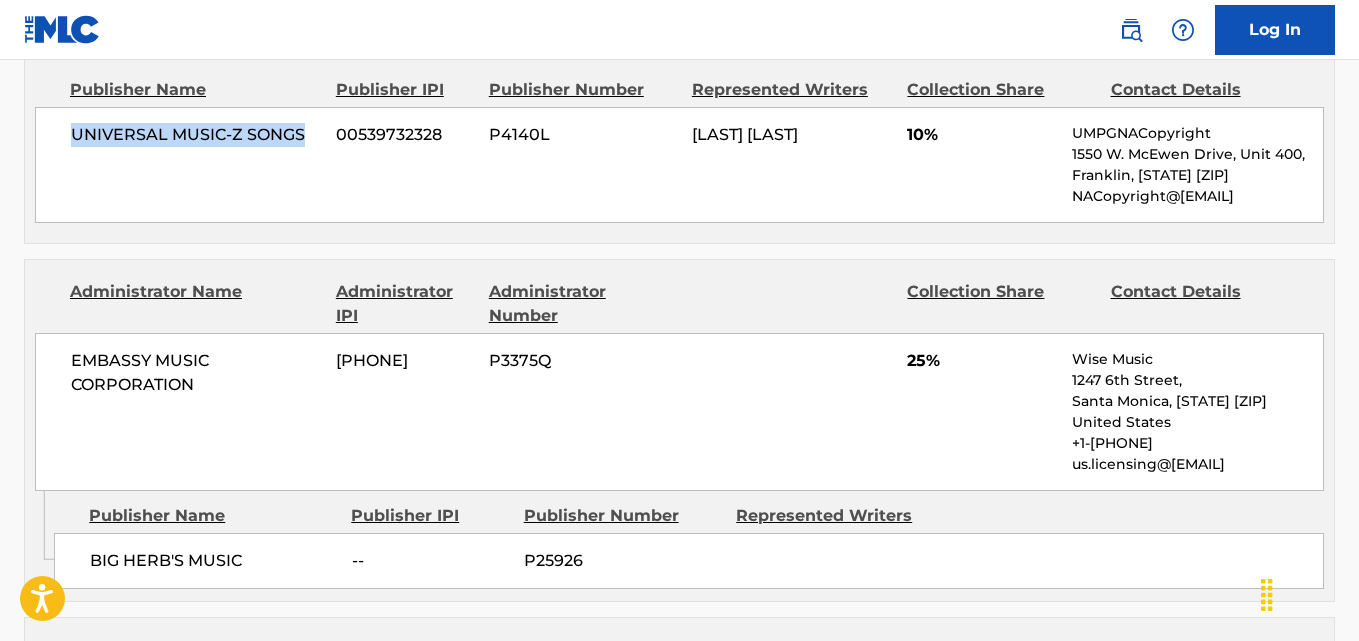 scroll, scrollTop: 2167, scrollLeft: 0, axis: vertical 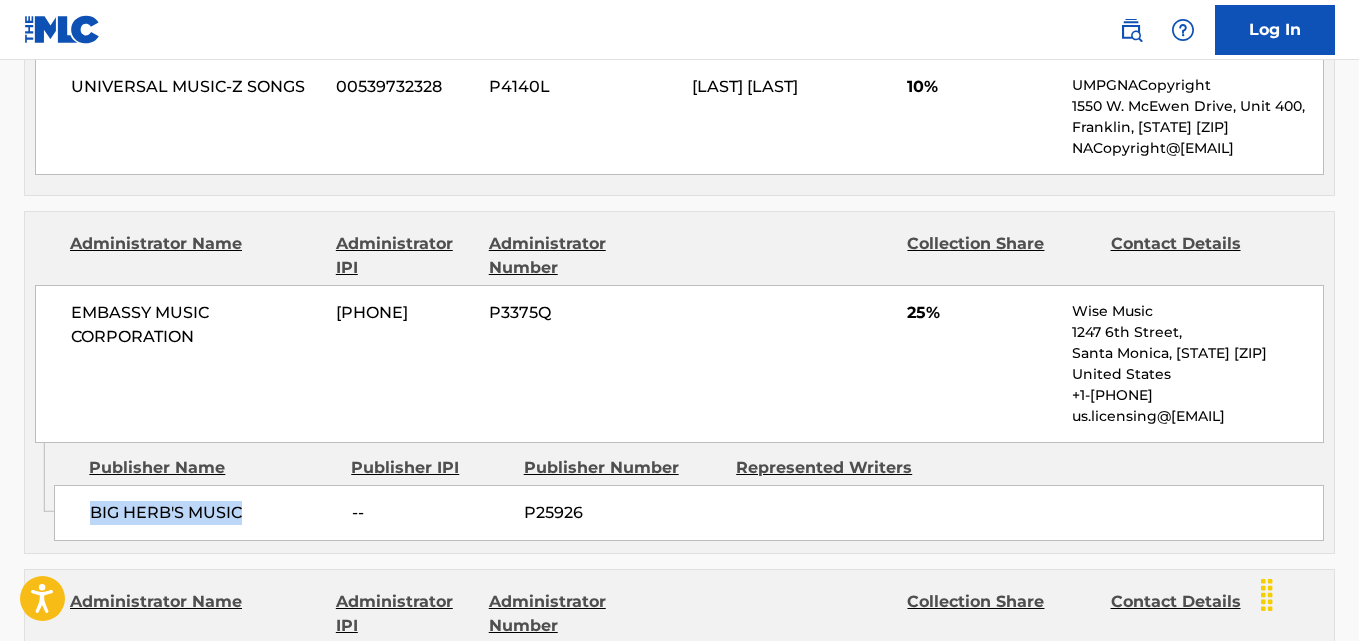 drag, startPoint x: 85, startPoint y: 520, endPoint x: 293, endPoint y: 519, distance: 208.00241 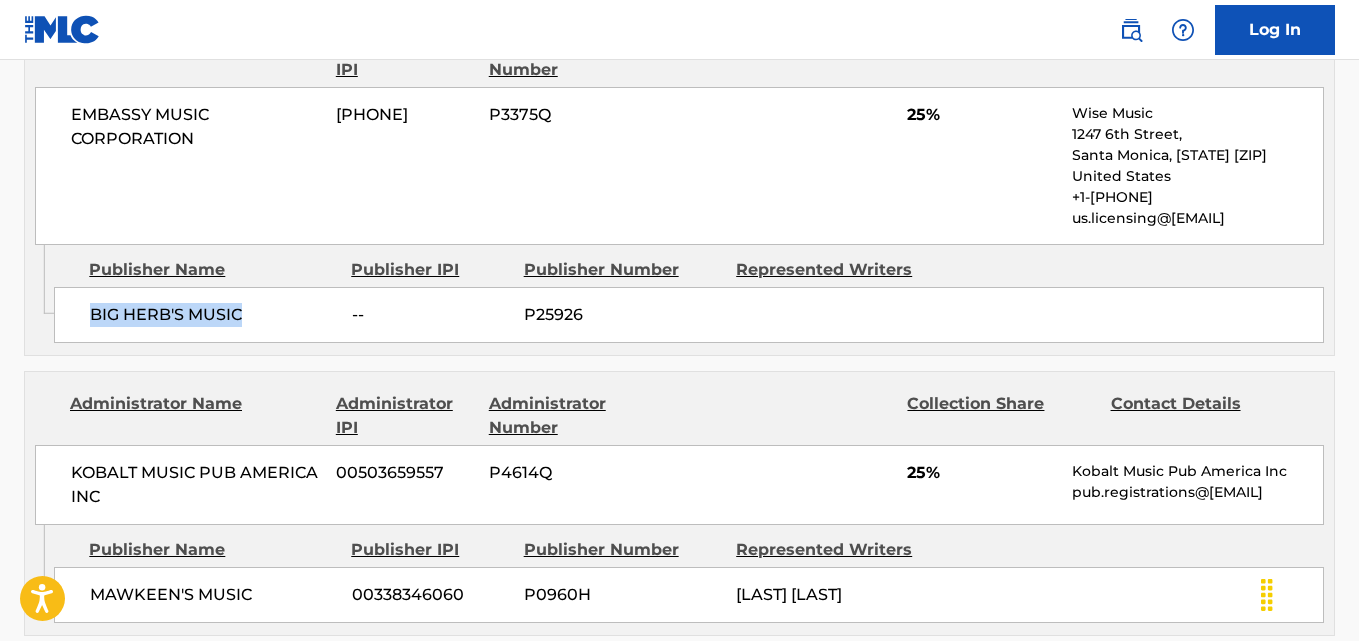 scroll, scrollTop: 2500, scrollLeft: 0, axis: vertical 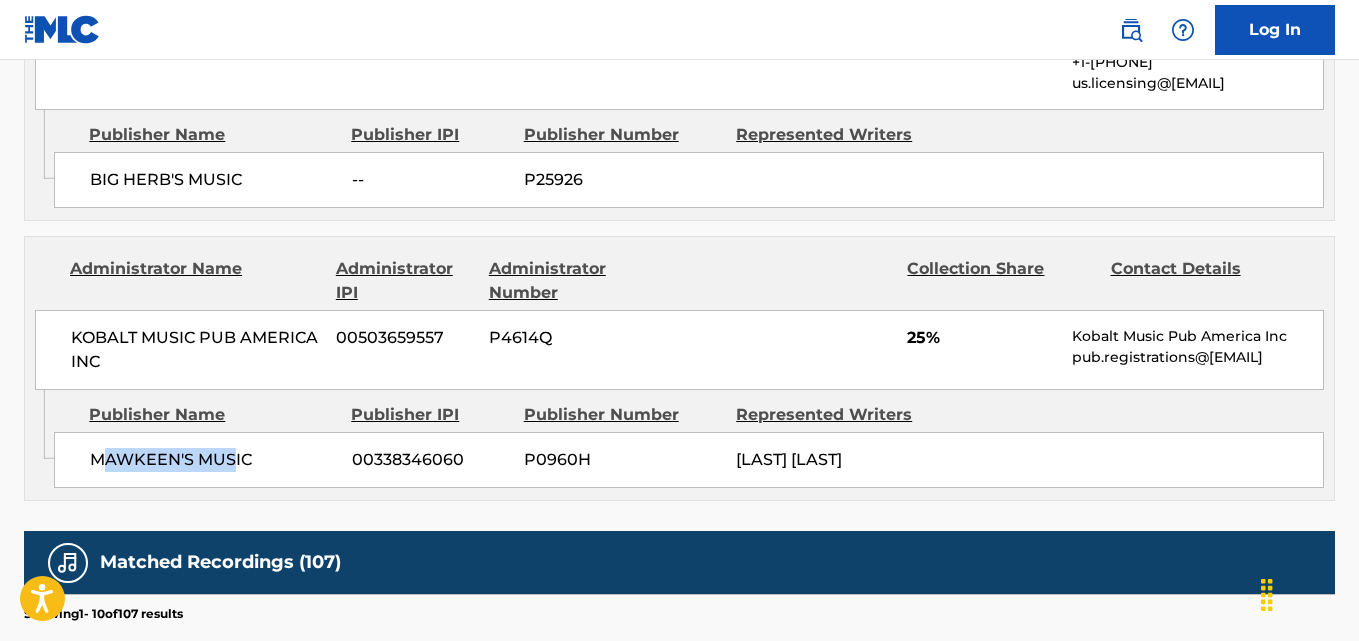 drag, startPoint x: 140, startPoint y: 478, endPoint x: 235, endPoint y: 478, distance: 95 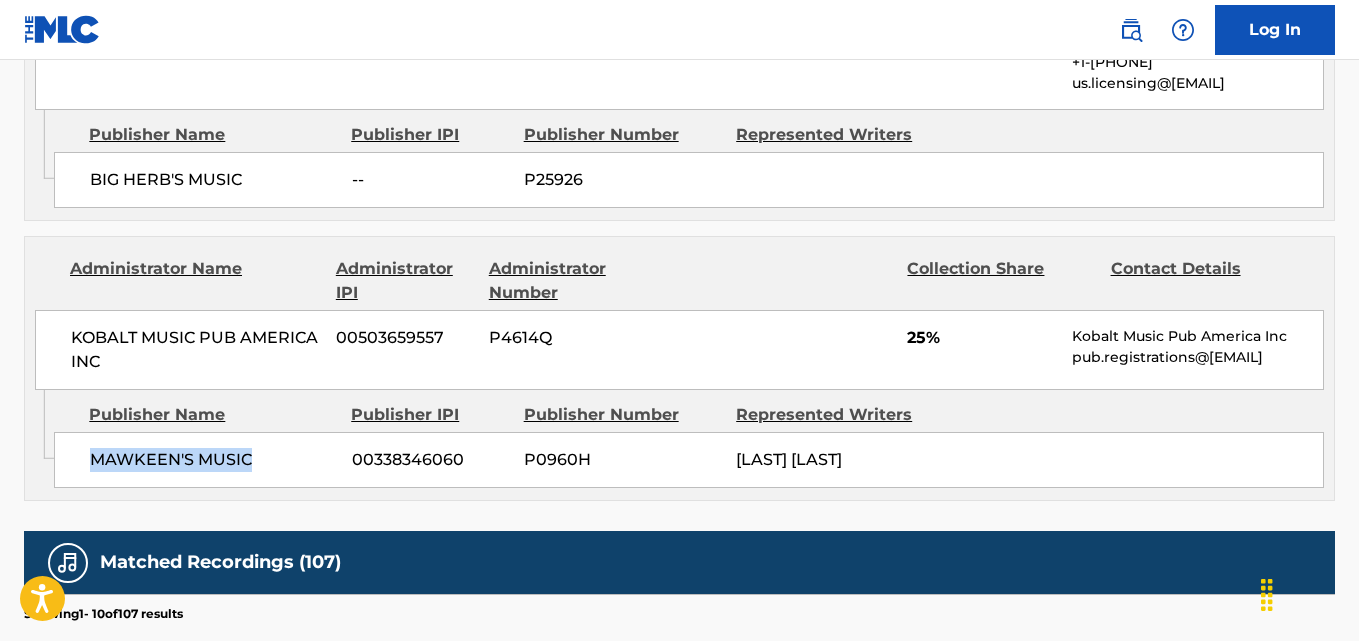 drag, startPoint x: 88, startPoint y: 473, endPoint x: 287, endPoint y: 475, distance: 199.01006 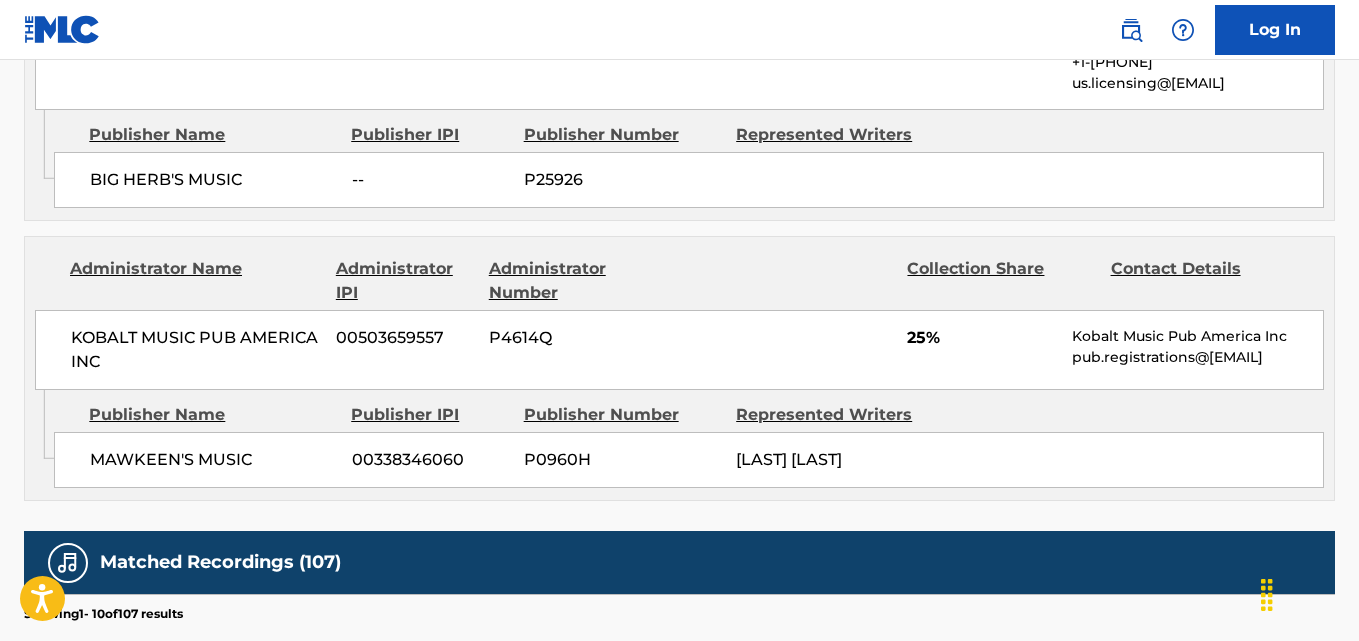 click on "KOBALT MUSIC PUB AMERICA INC [PHONE] P4614Q 25% Kobalt Music Pub America Inc pub.registrations@[EMAIL]" at bounding box center (679, 350) 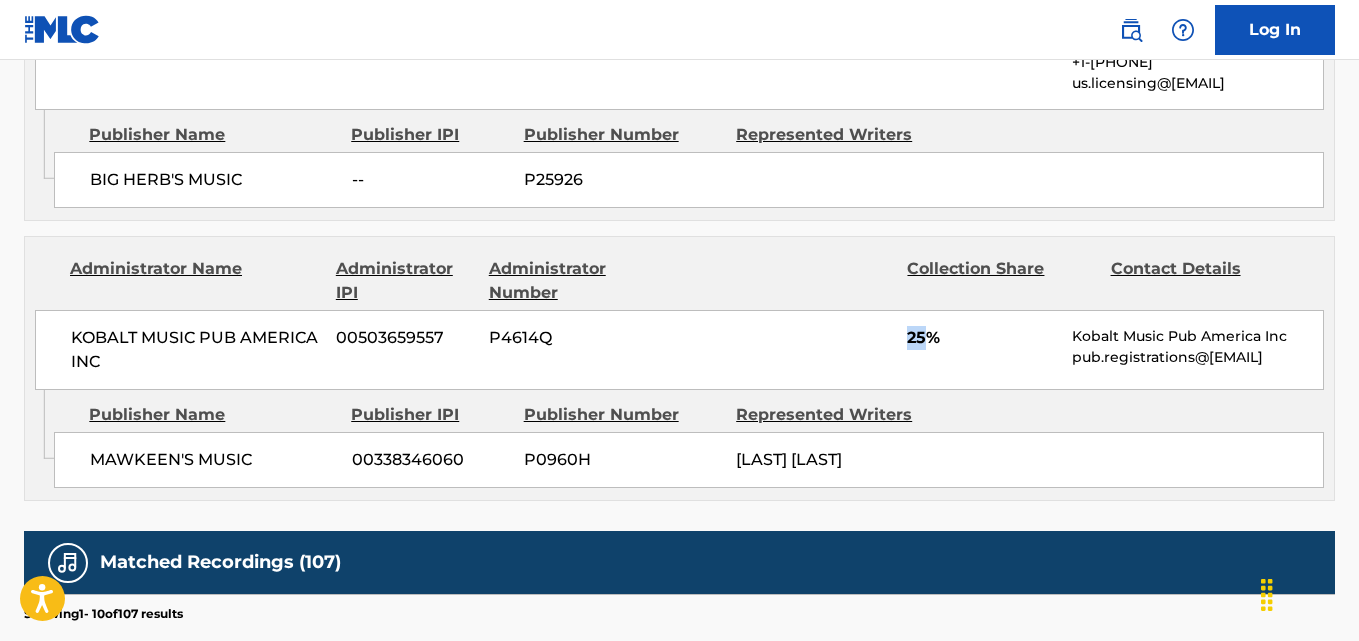 click on "KOBALT MUSIC PUB AMERICA INC [PHONE] P4614Q 25% Kobalt Music Pub America Inc pub.registrations@[EMAIL]" at bounding box center [679, 350] 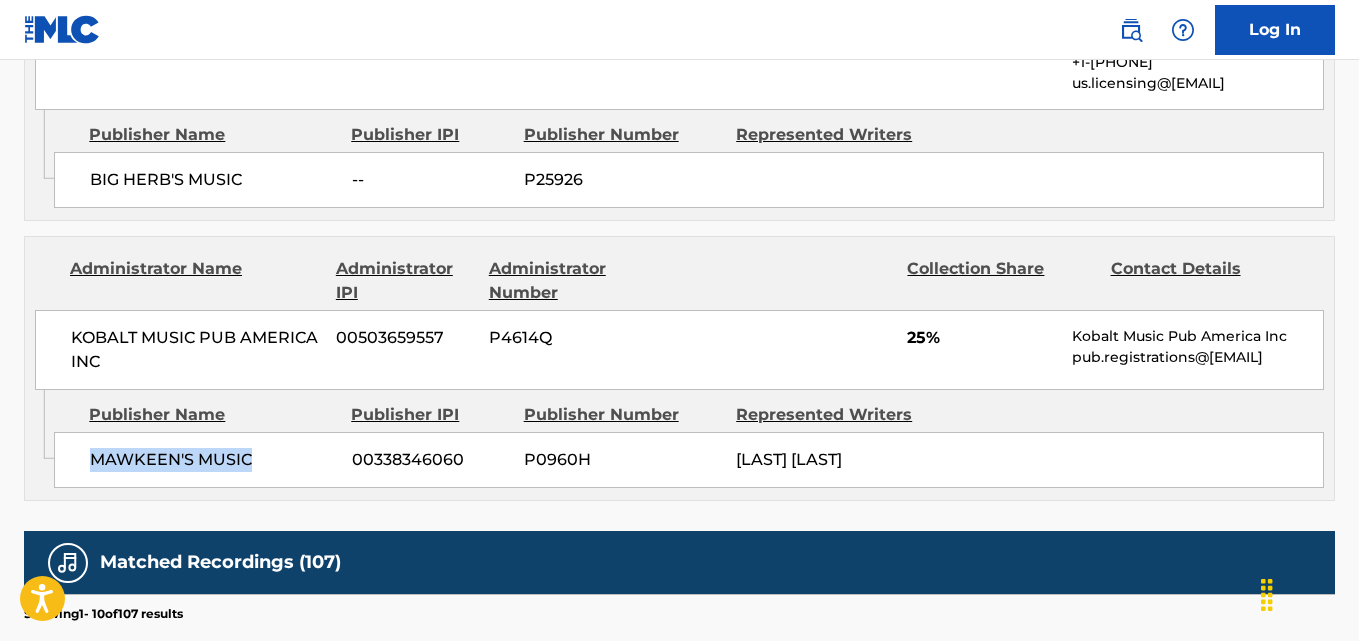 drag, startPoint x: 97, startPoint y: 472, endPoint x: 285, endPoint y: 472, distance: 188 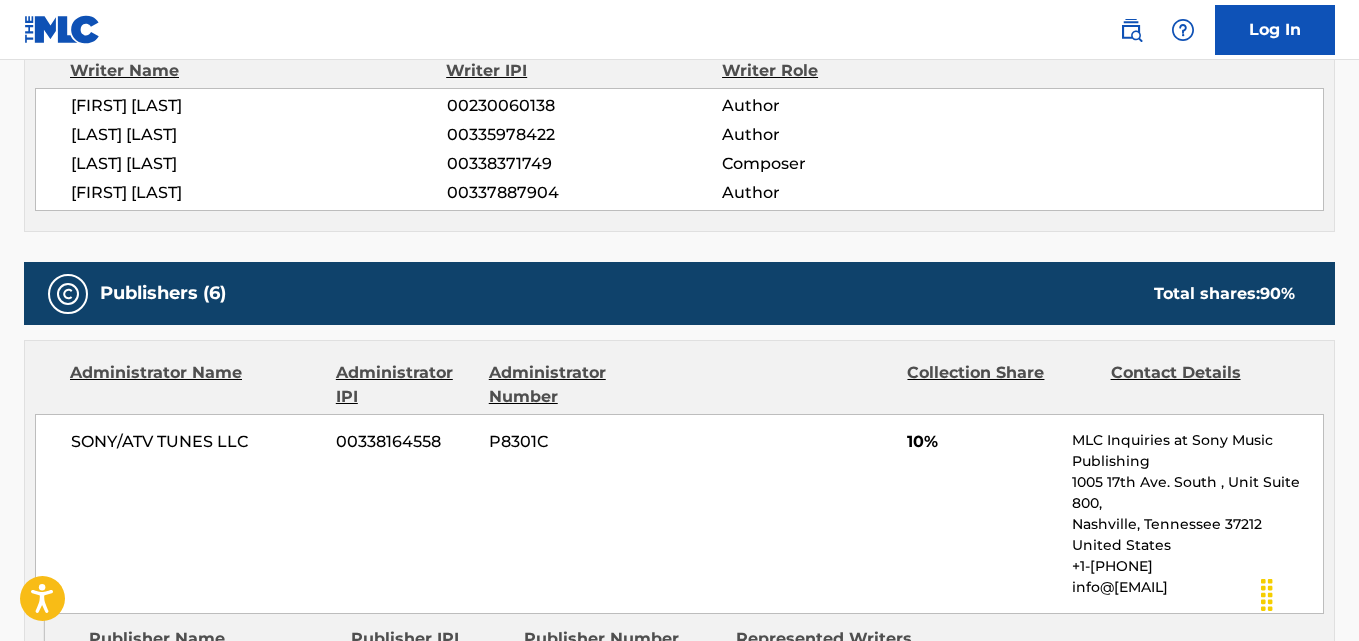 scroll, scrollTop: 1000, scrollLeft: 0, axis: vertical 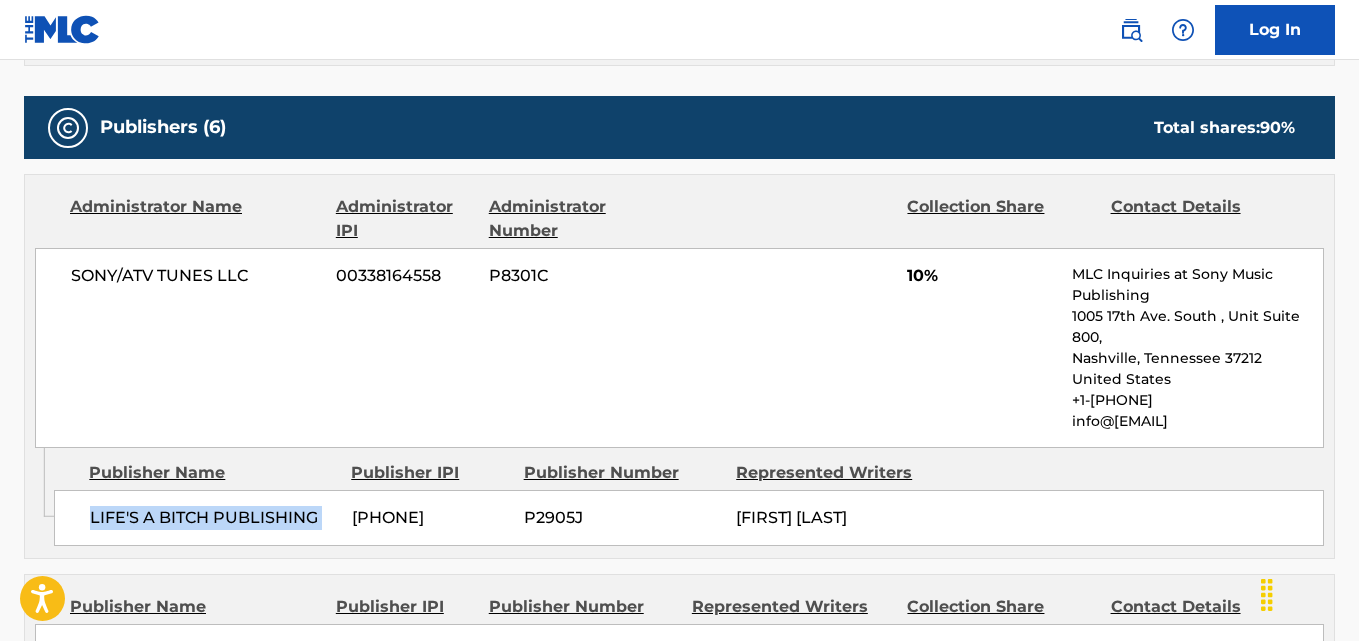 drag, startPoint x: 78, startPoint y: 516, endPoint x: 344, endPoint y: 525, distance: 266.15222 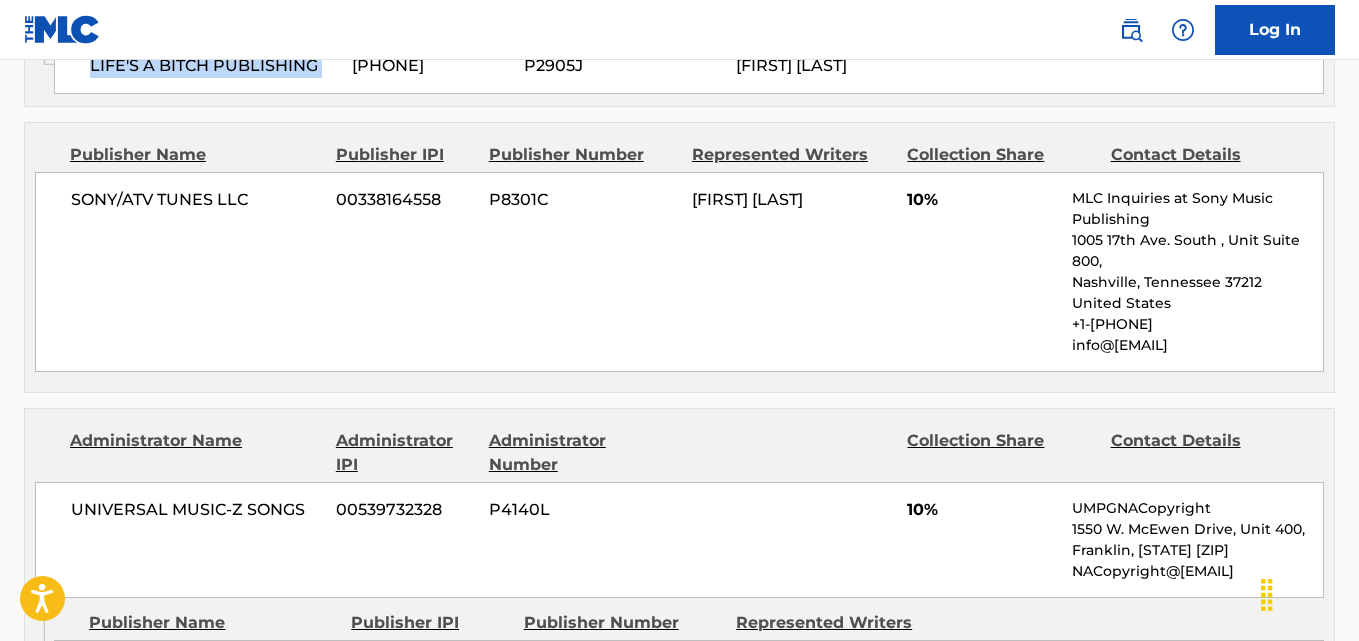 scroll, scrollTop: 1500, scrollLeft: 0, axis: vertical 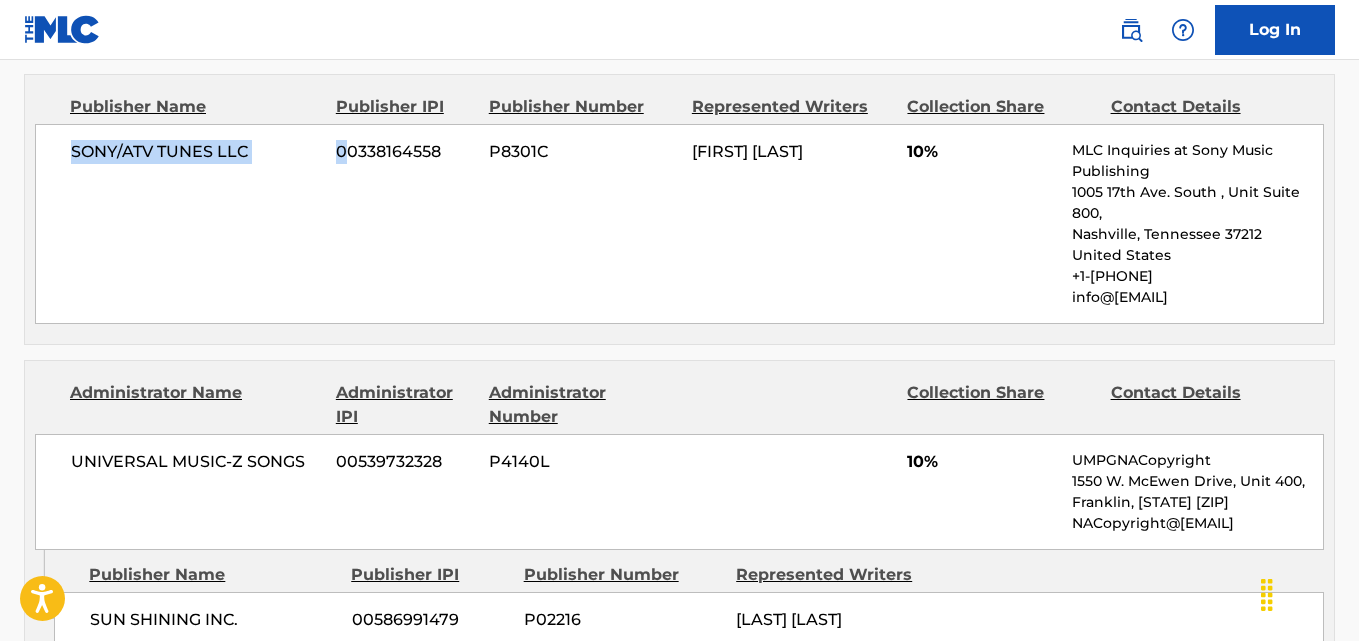 drag, startPoint x: 68, startPoint y: 152, endPoint x: 352, endPoint y: 152, distance: 284 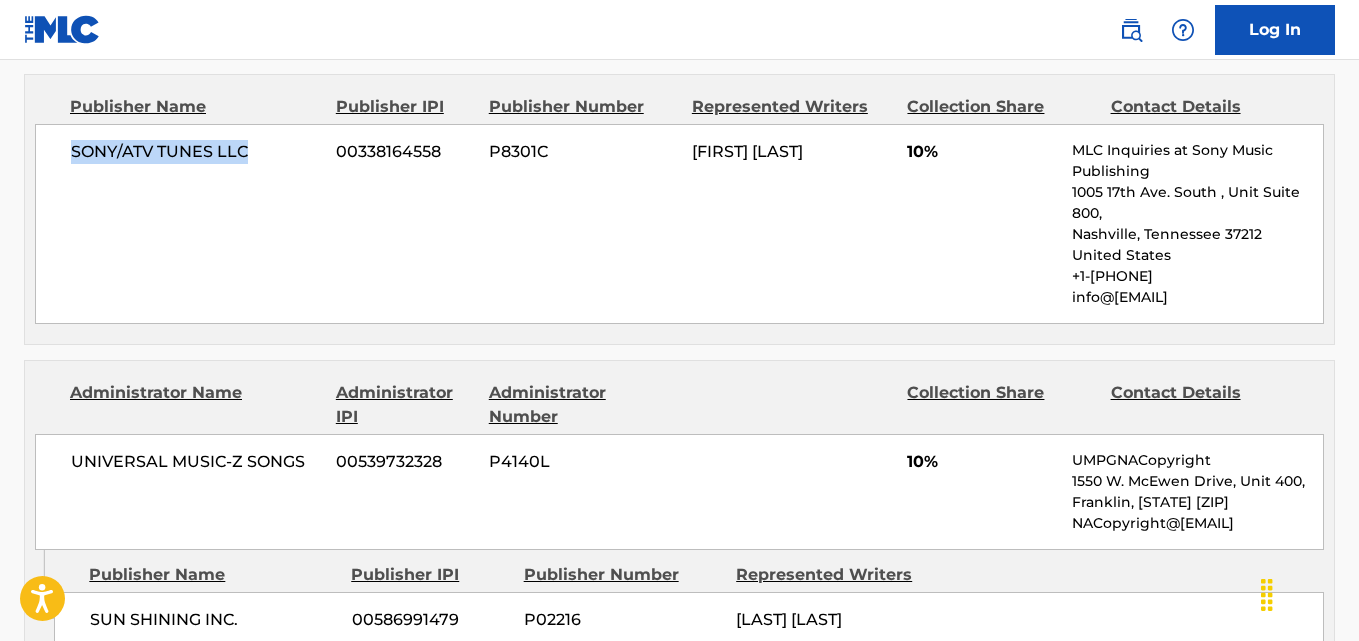 drag, startPoint x: 64, startPoint y: 151, endPoint x: 255, endPoint y: 160, distance: 191.21193 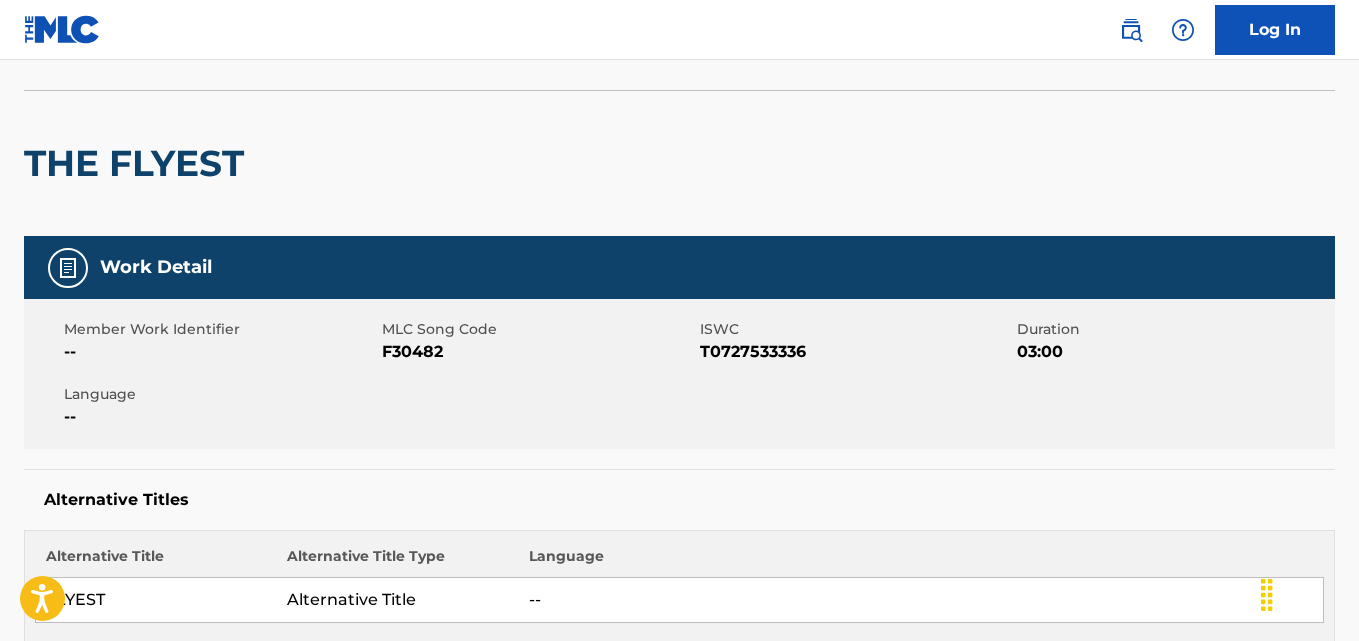 scroll, scrollTop: 0, scrollLeft: 0, axis: both 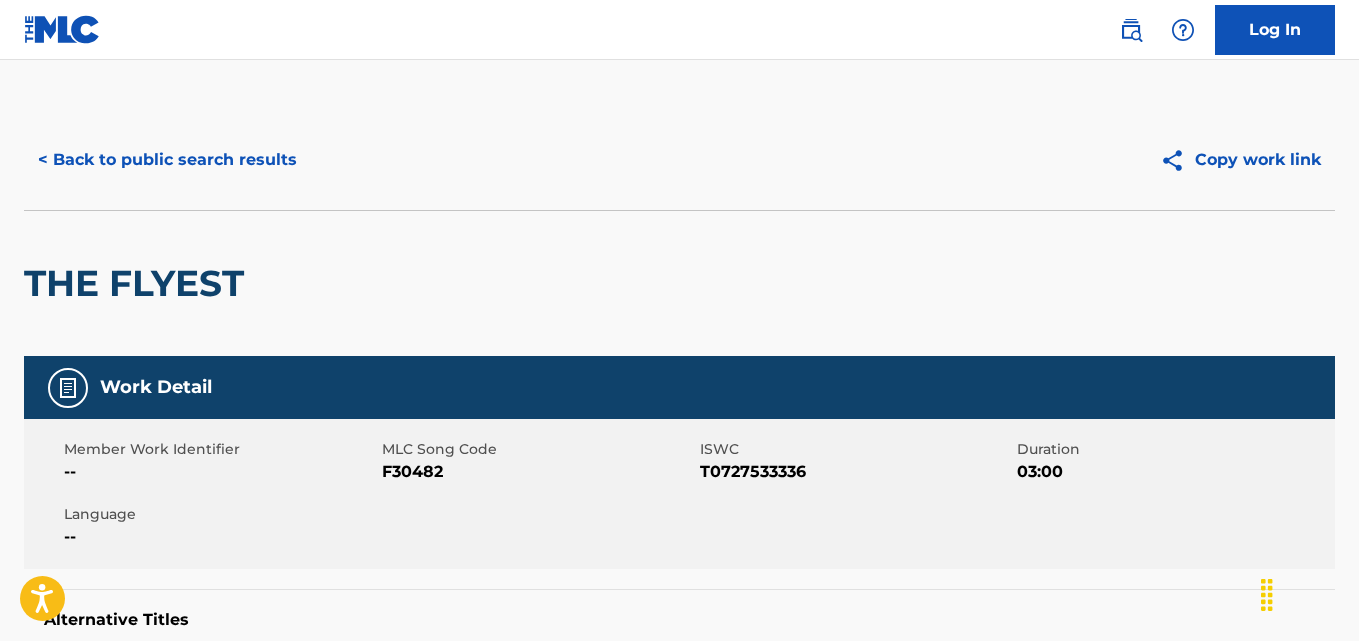 click on "< Back to public search results" at bounding box center [167, 160] 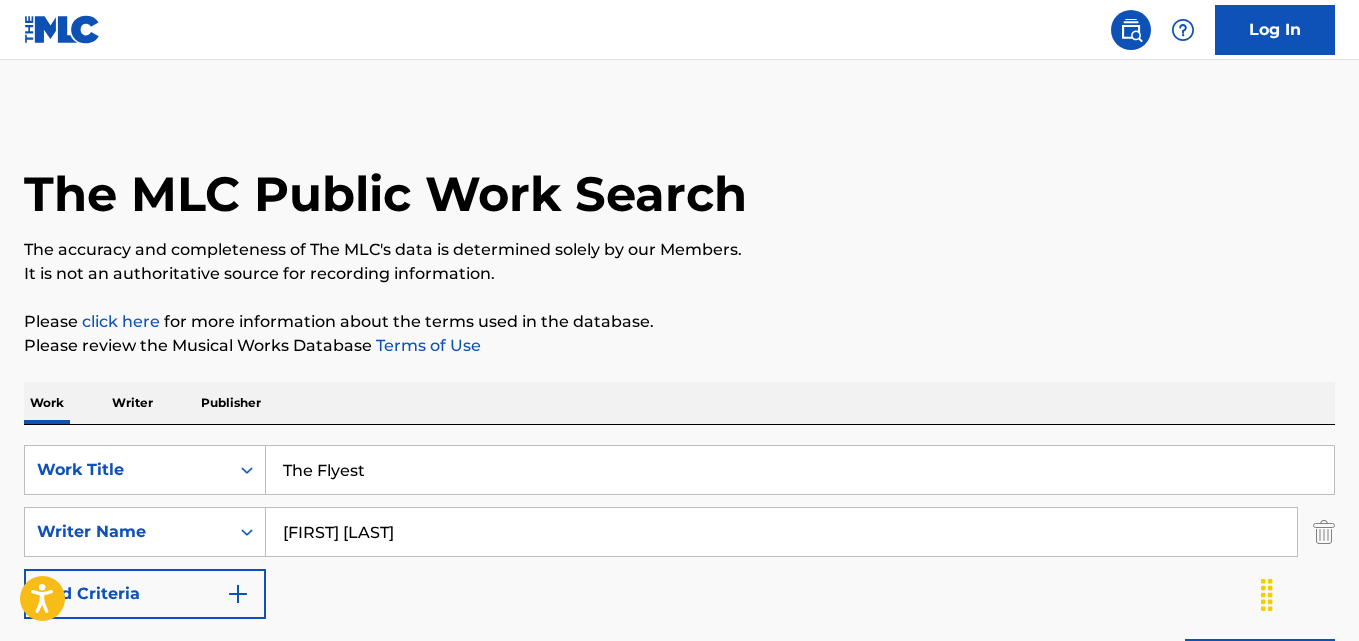 scroll, scrollTop: 333, scrollLeft: 0, axis: vertical 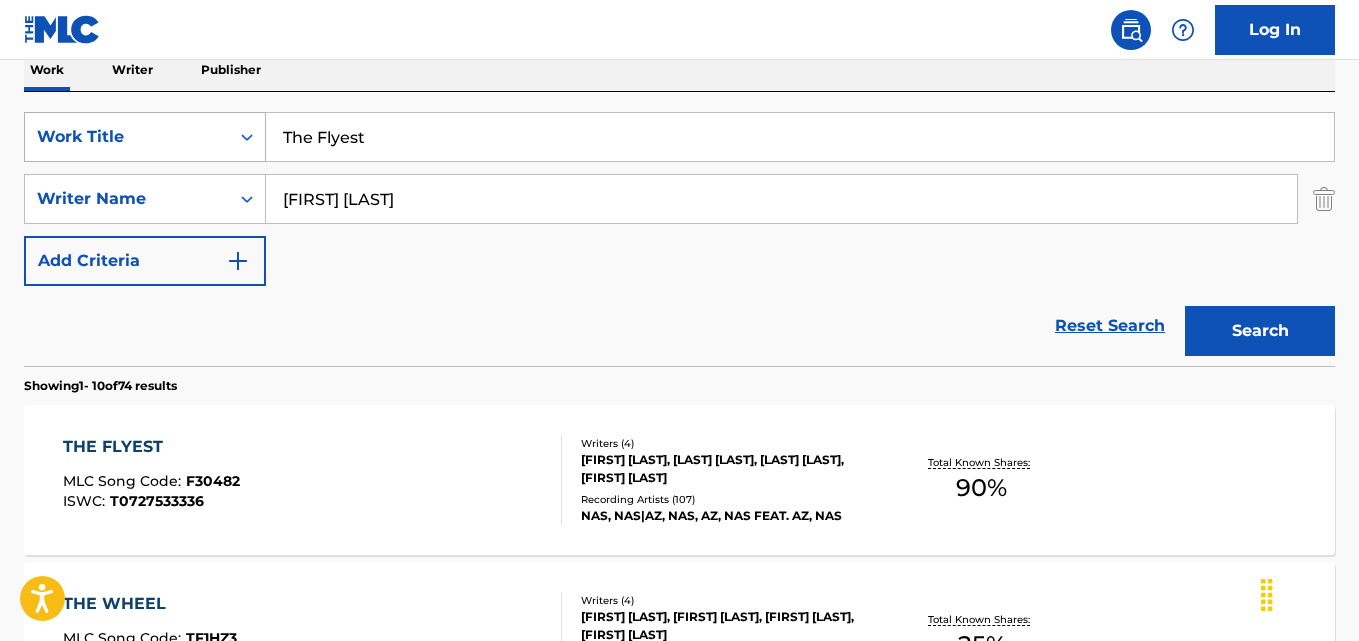 click on "SearchWithCriteria718541b5-fd32-4ec3-bb6e-f3b35459d717 Work Title The Flyest" at bounding box center [679, 137] 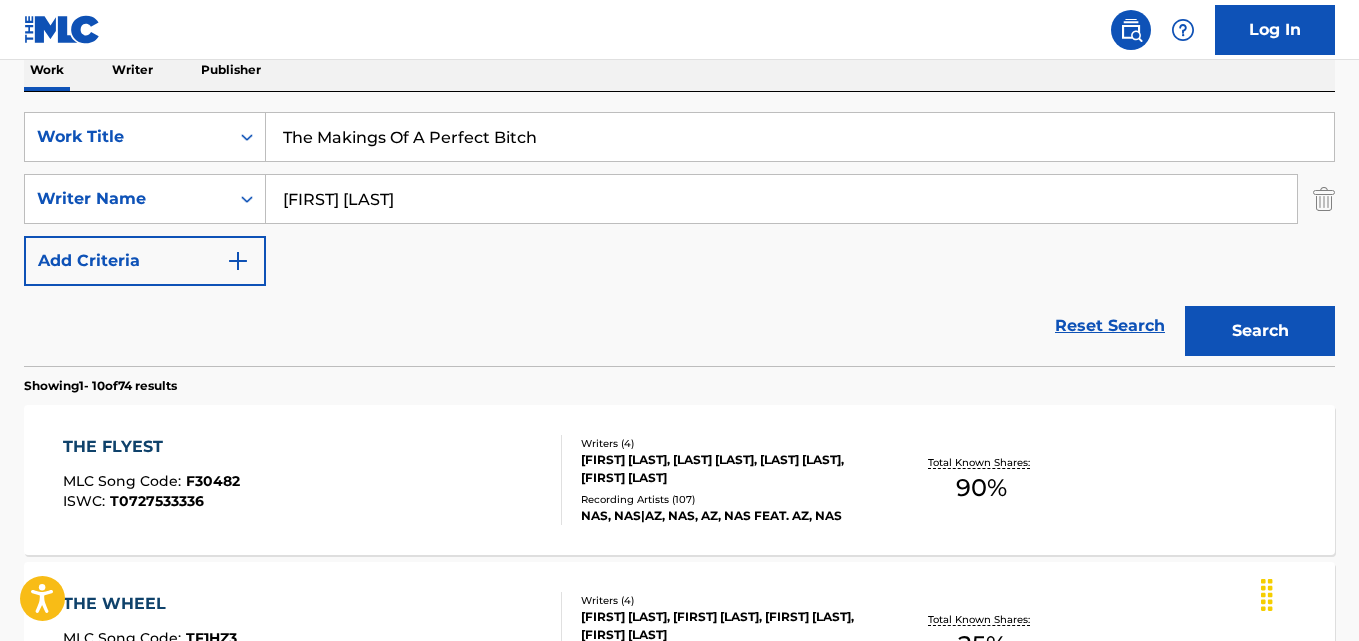 type on "The Makings Of A Perfect Bitch" 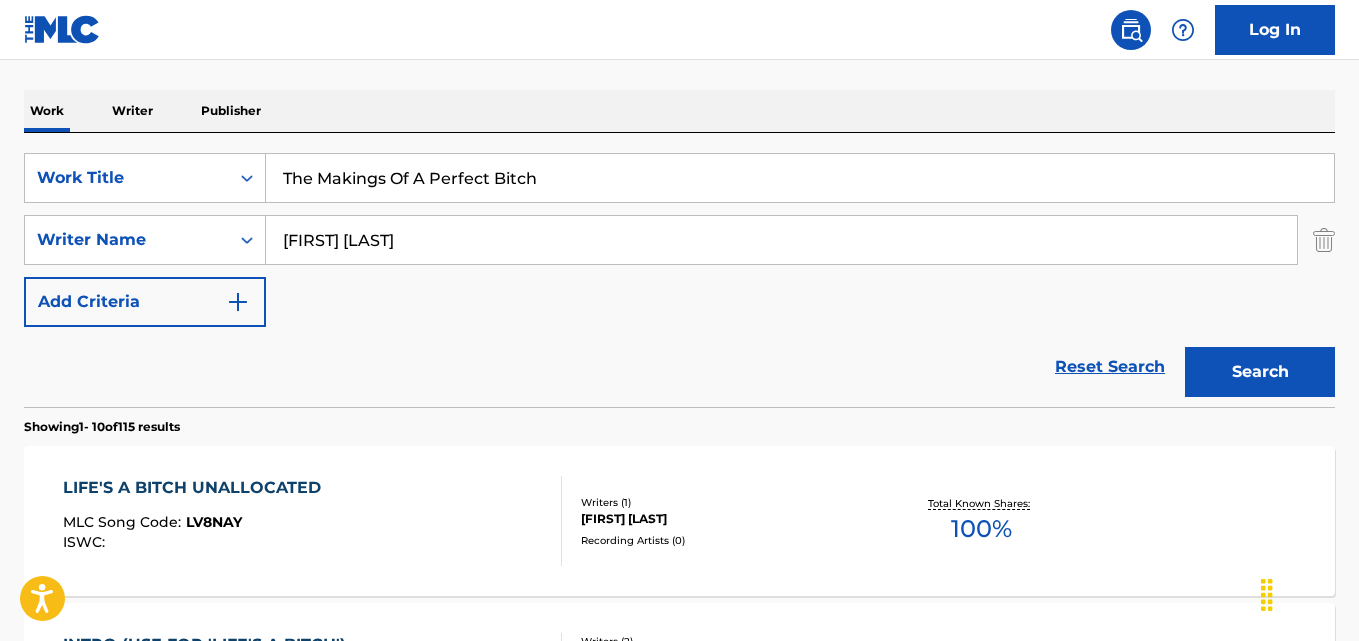 scroll, scrollTop: 333, scrollLeft: 0, axis: vertical 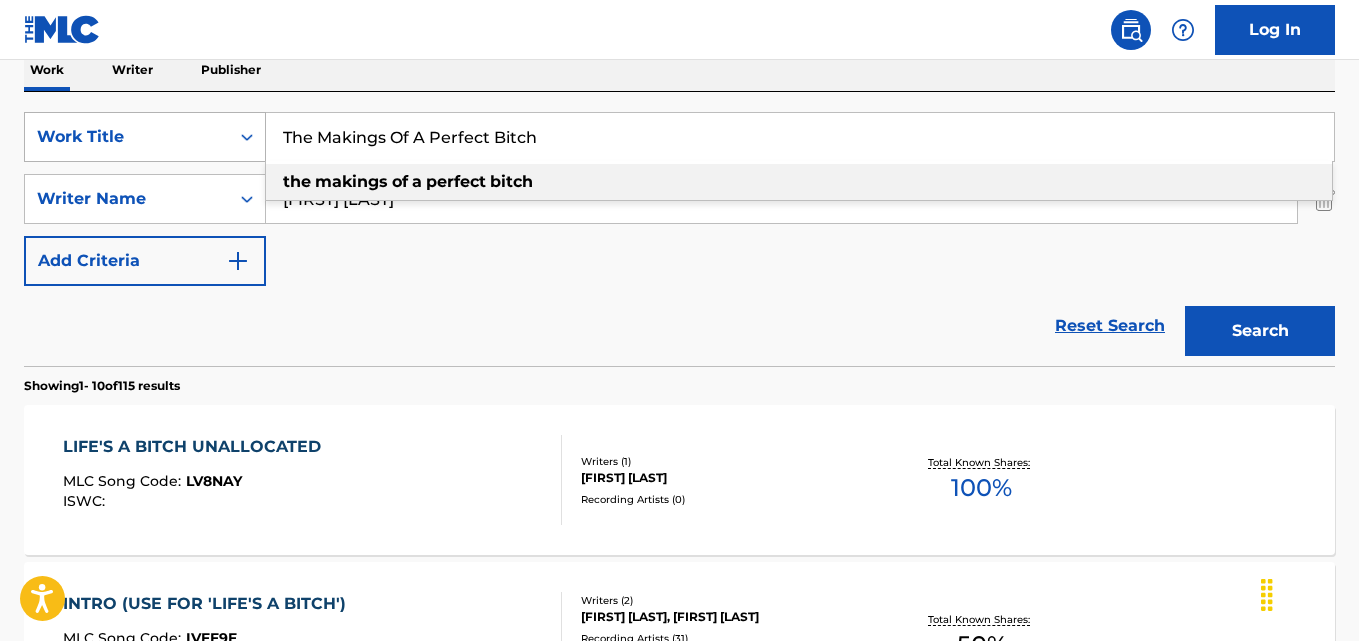 drag, startPoint x: 593, startPoint y: 138, endPoint x: 128, endPoint y: 158, distance: 465.4299 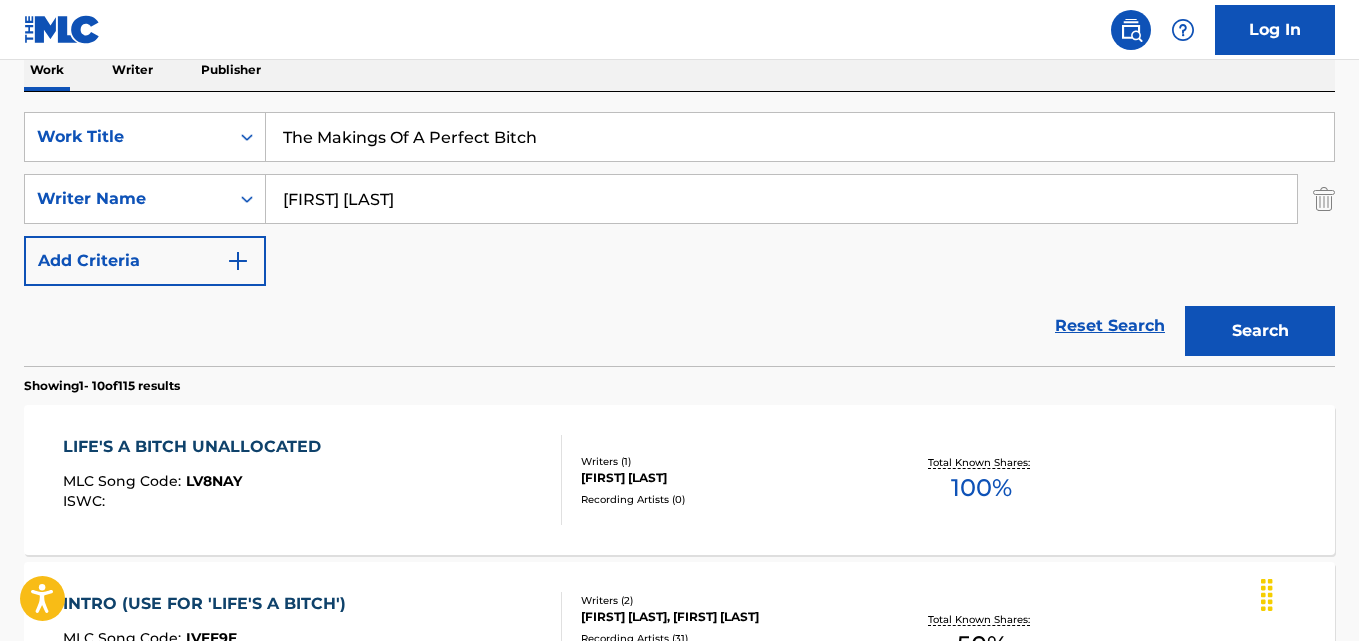 click on "SearchWithCriteria718541b5-fd32-4ec3-bb6e-f3b35459d717 Work Title The Makings Of A Perfect Bitch SearchWithCriteriae36c96ed-fbb1-43ac-86a8-3541496d6e09 Writer Name [FIRST] [LAST] Add Criteria" at bounding box center [679, 199] 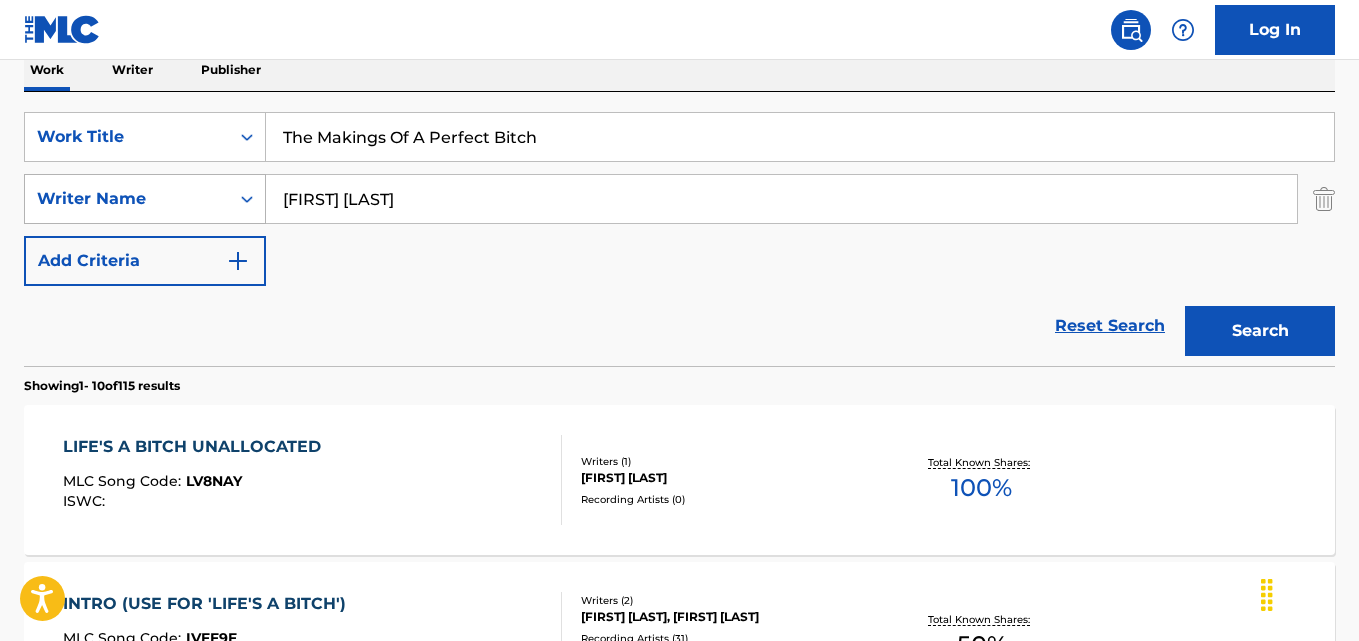 drag, startPoint x: 447, startPoint y: 193, endPoint x: 62, endPoint y: 204, distance: 385.1571 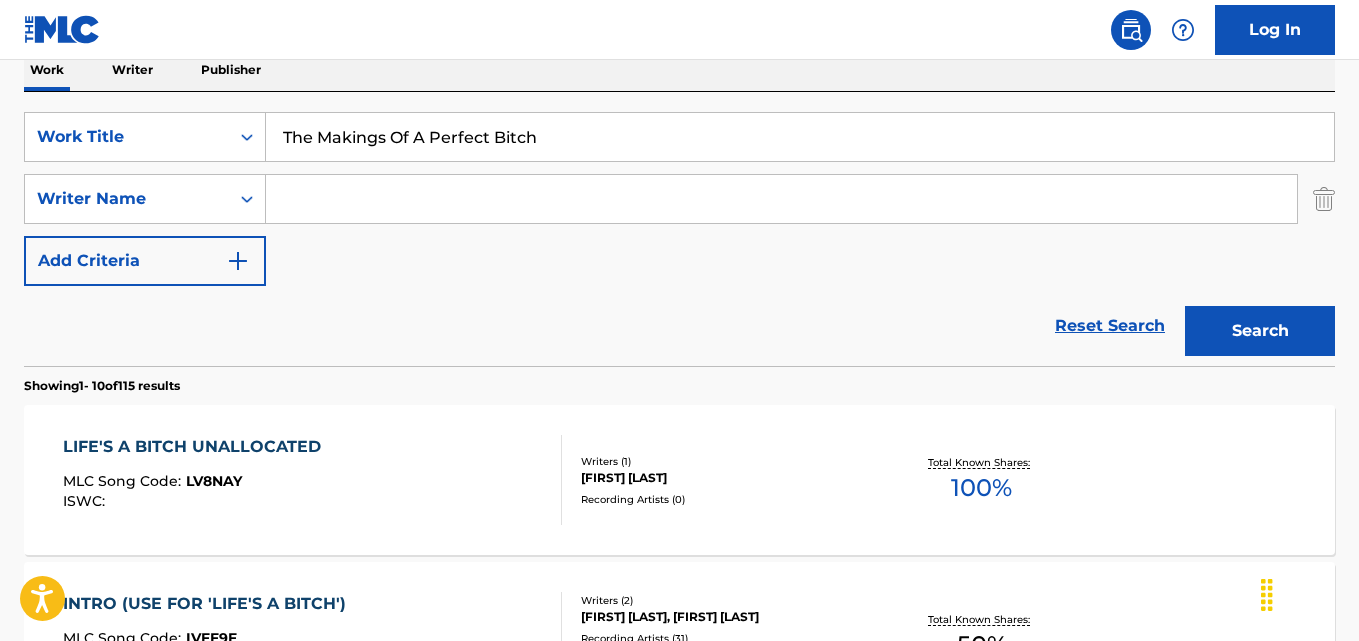 click at bounding box center [781, 199] 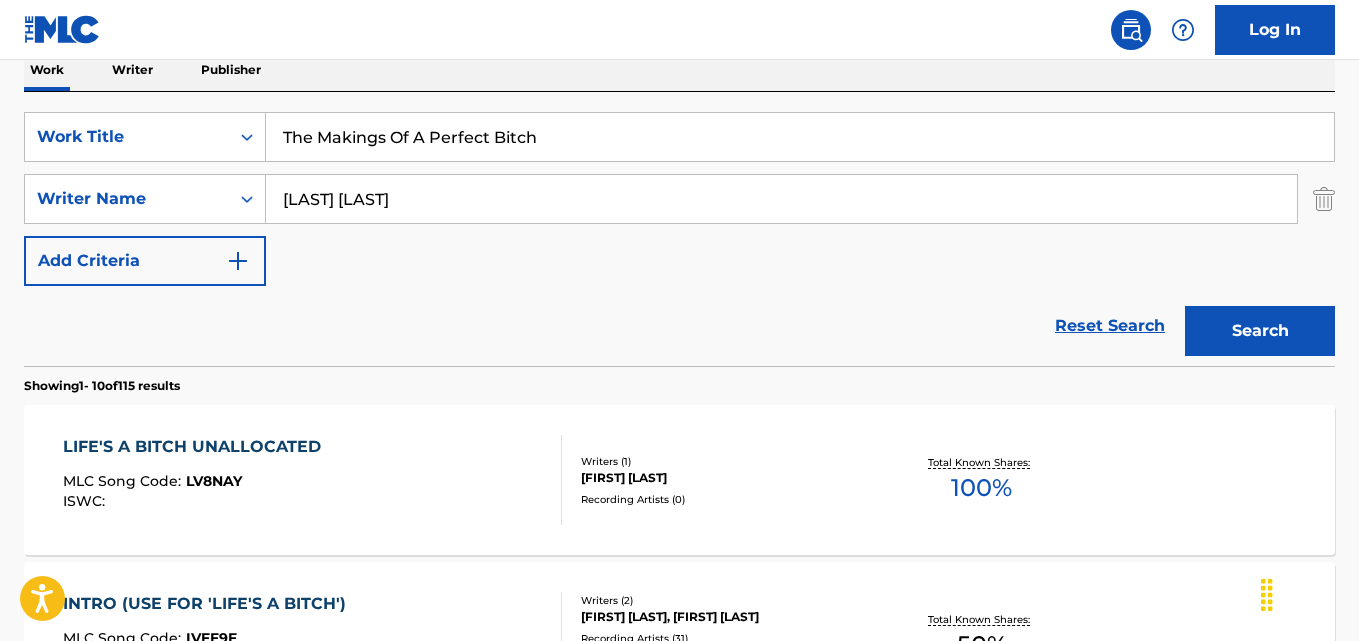 type on "[LAST] [LAST]" 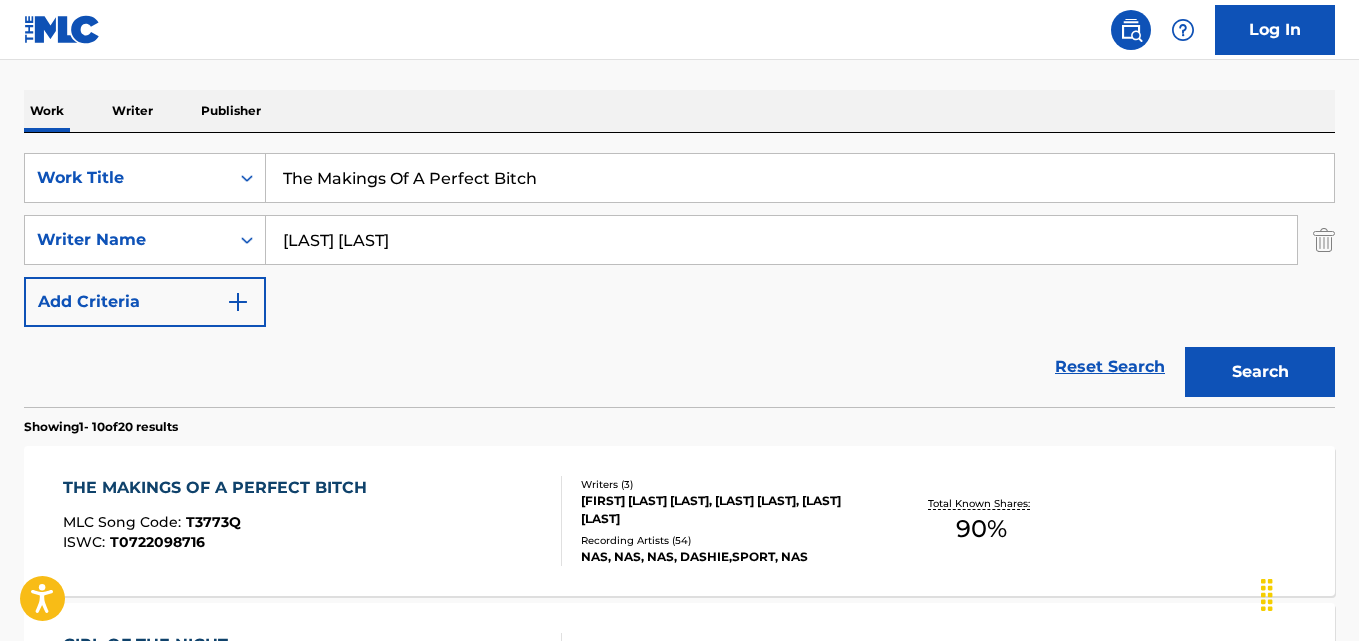 scroll, scrollTop: 333, scrollLeft: 0, axis: vertical 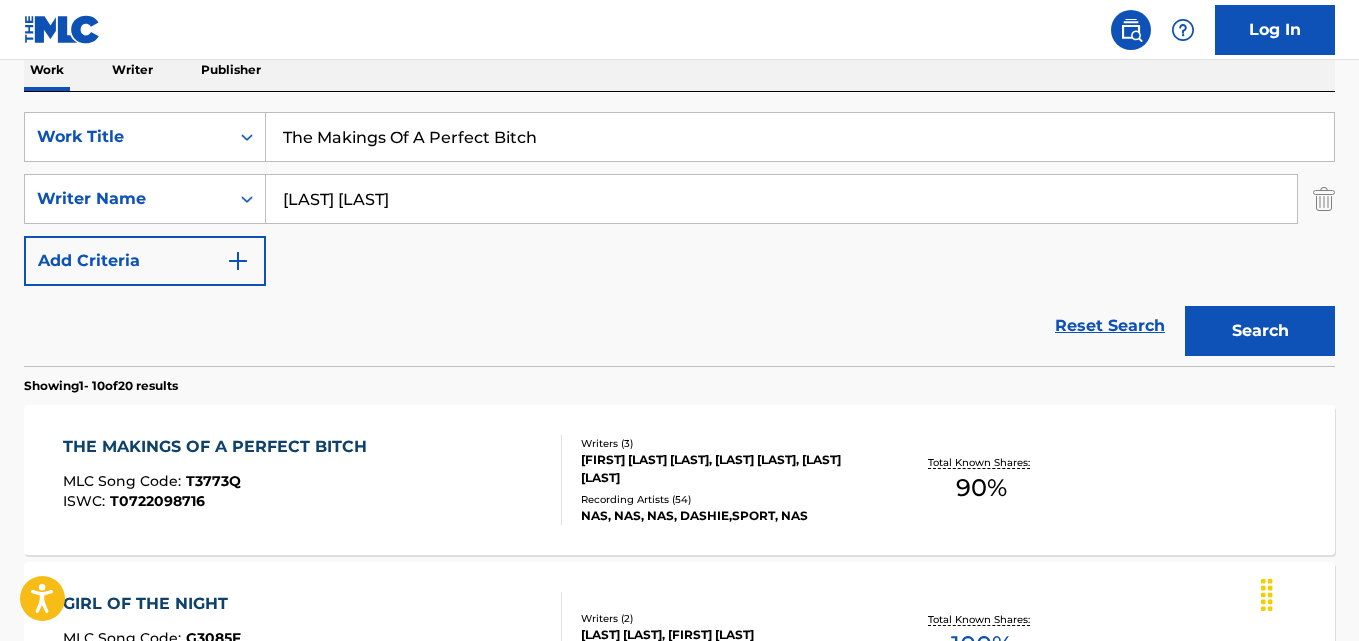 click on "THE MAKINGS OF A PERFECT BITCH" at bounding box center (220, 447) 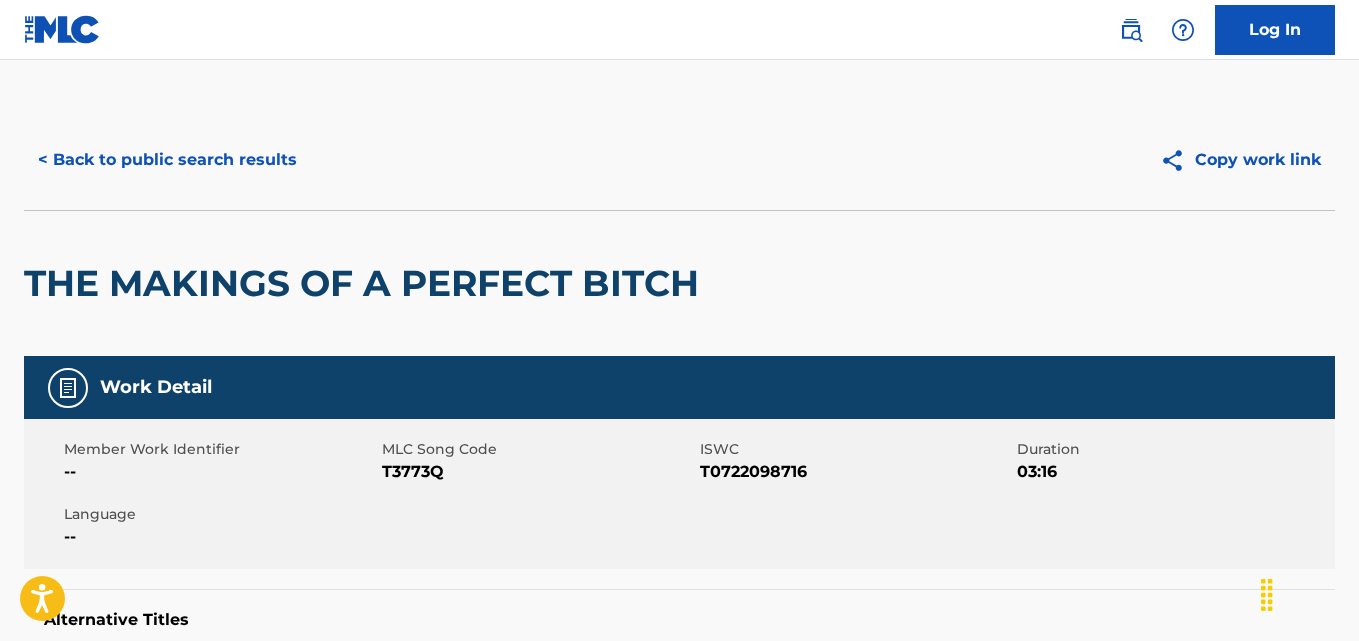 click on "< Back to public search results" at bounding box center (167, 160) 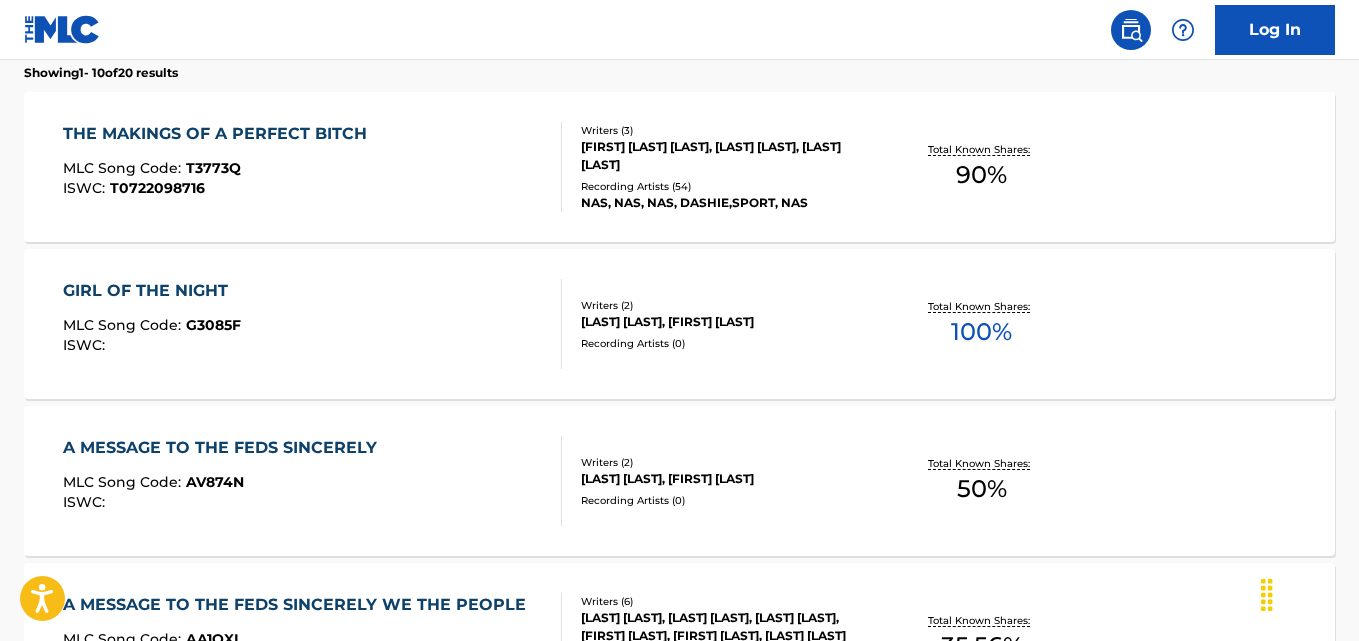 scroll, scrollTop: 666, scrollLeft: 0, axis: vertical 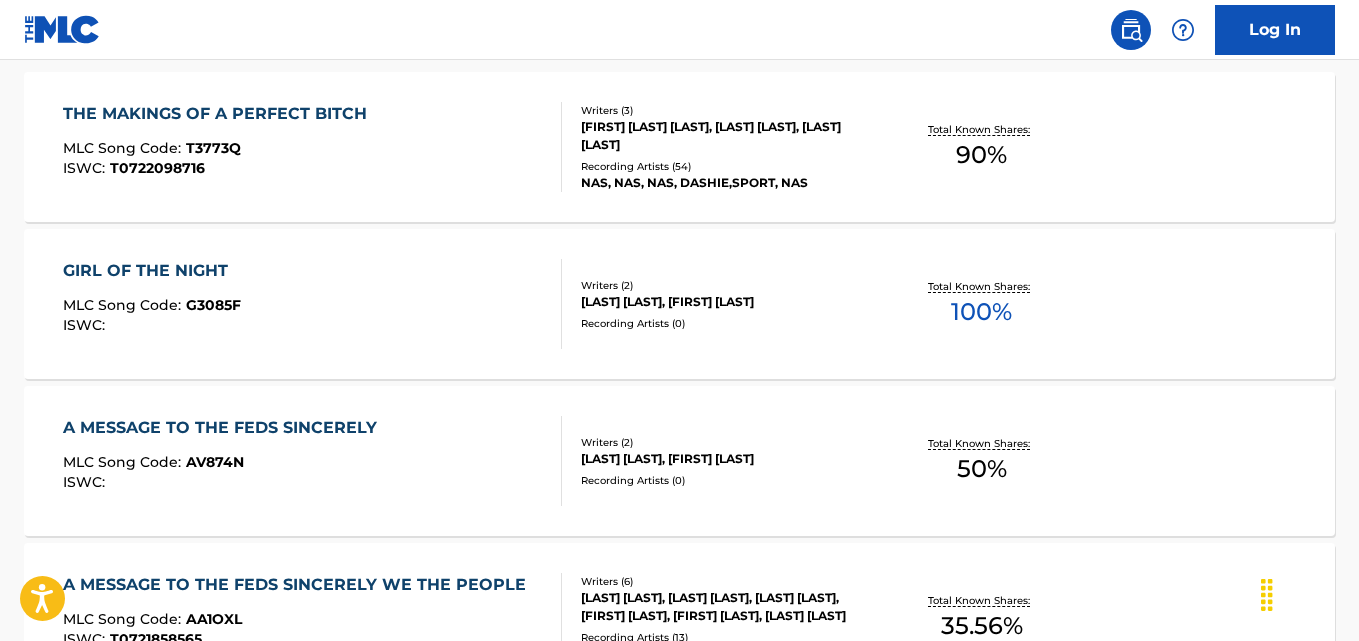click on "MLC Song Code : T3773Q" at bounding box center (220, 151) 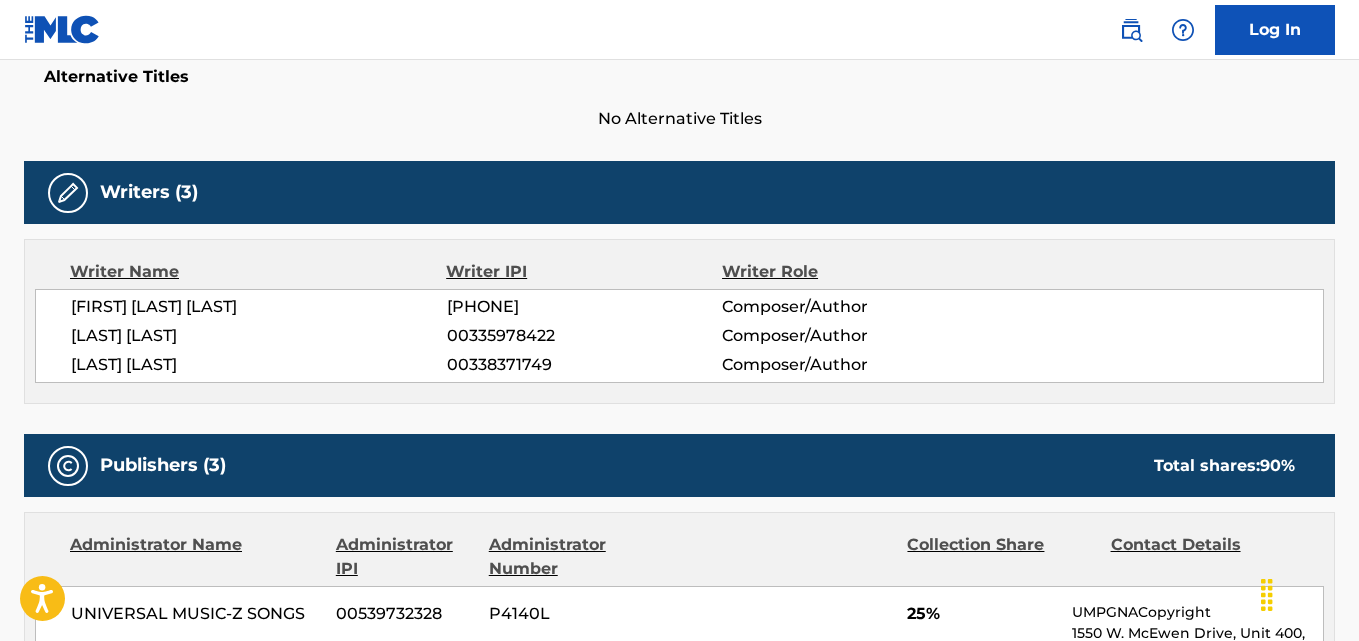 scroll, scrollTop: 667, scrollLeft: 0, axis: vertical 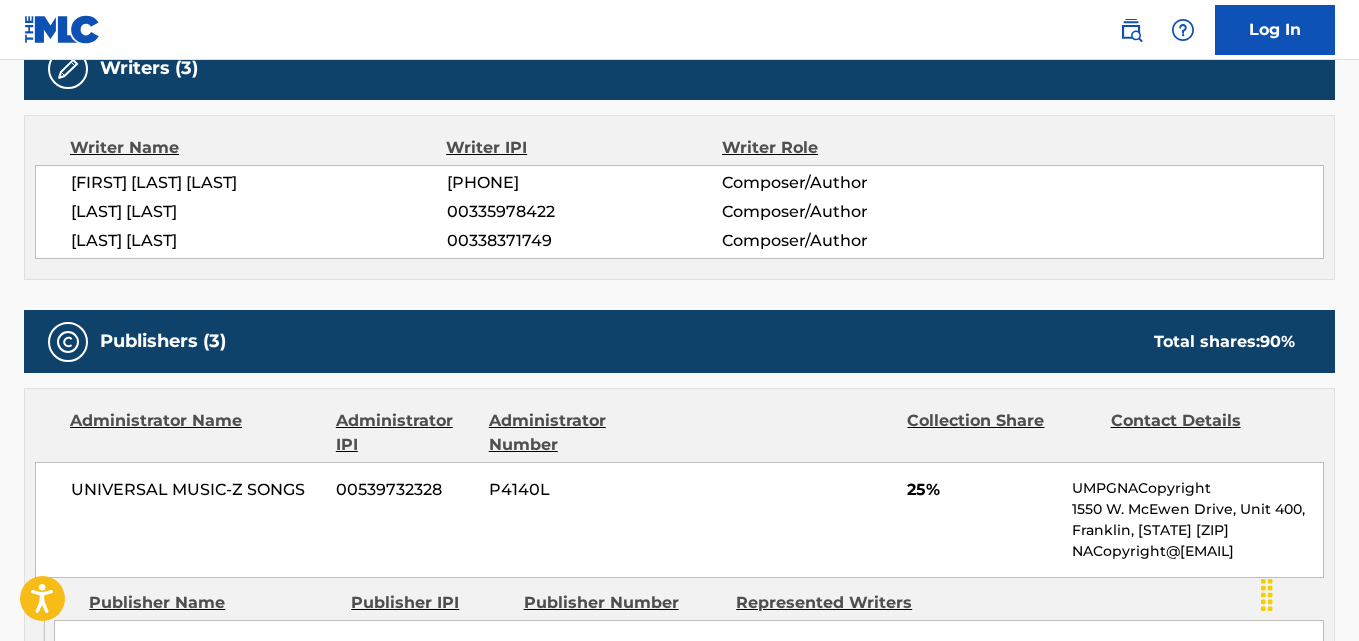 click on "[LAST] [LAST]" at bounding box center (259, 241) 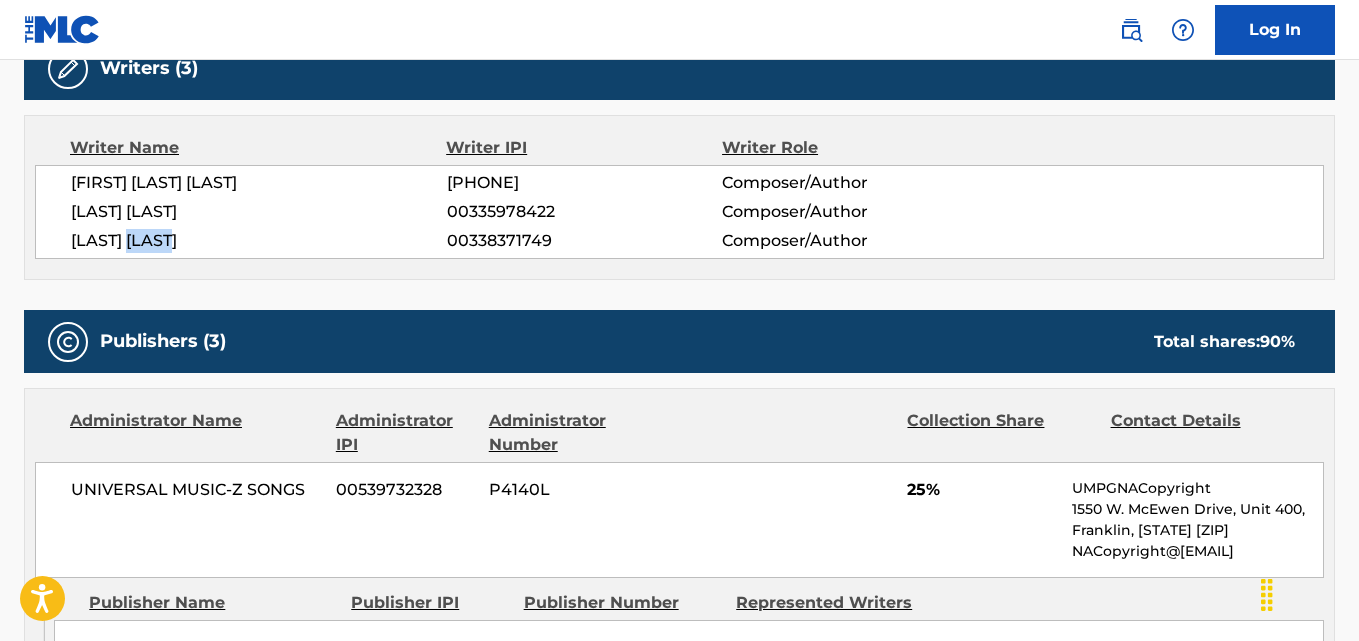 click on "[LAST] [LAST]" at bounding box center [259, 241] 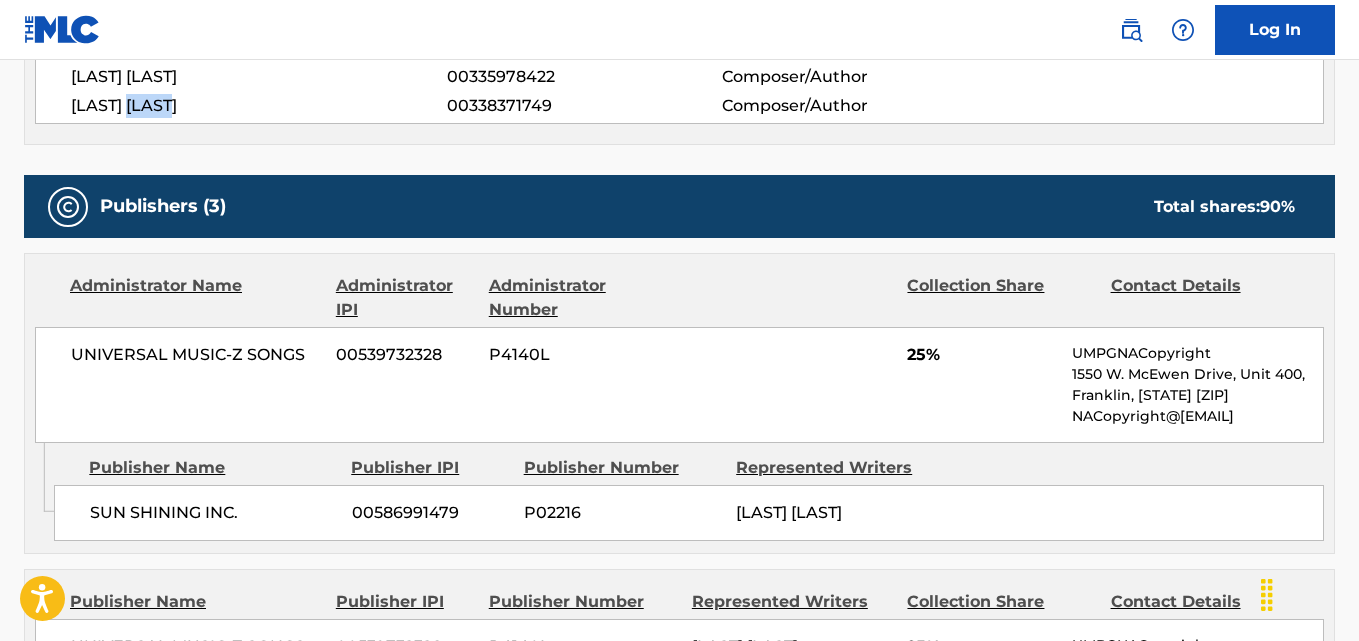 scroll, scrollTop: 1000, scrollLeft: 0, axis: vertical 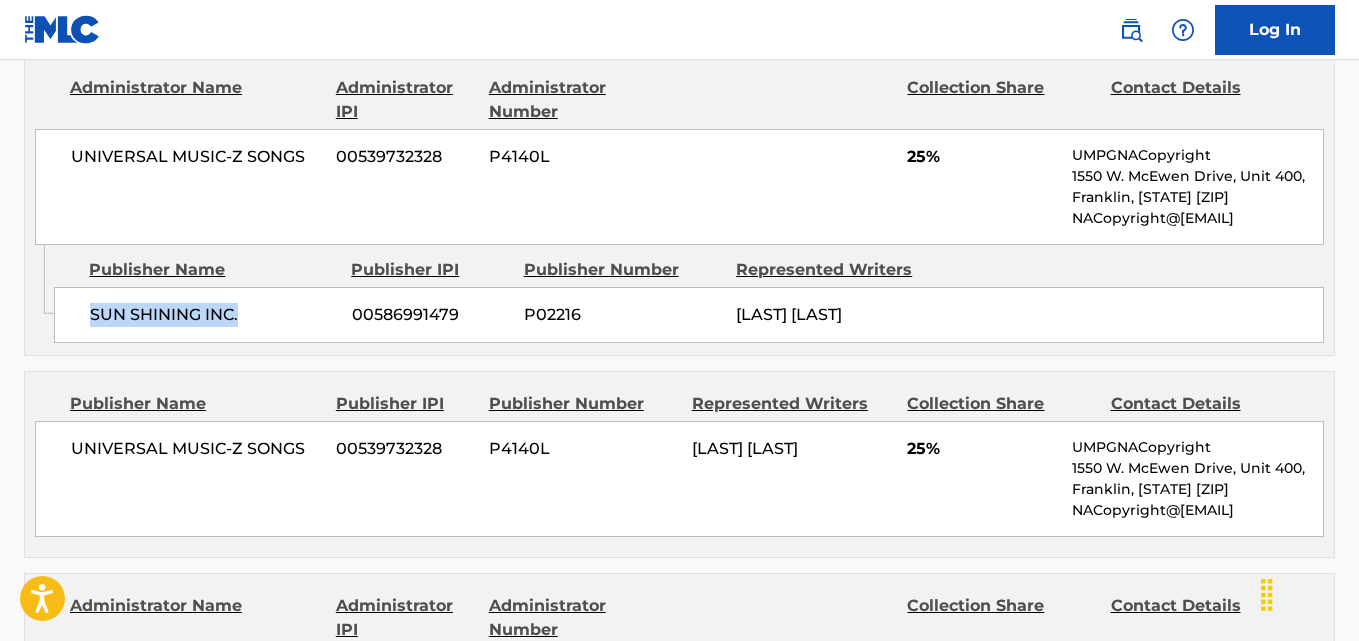 drag, startPoint x: 71, startPoint y: 334, endPoint x: 270, endPoint y: 332, distance: 199.01006 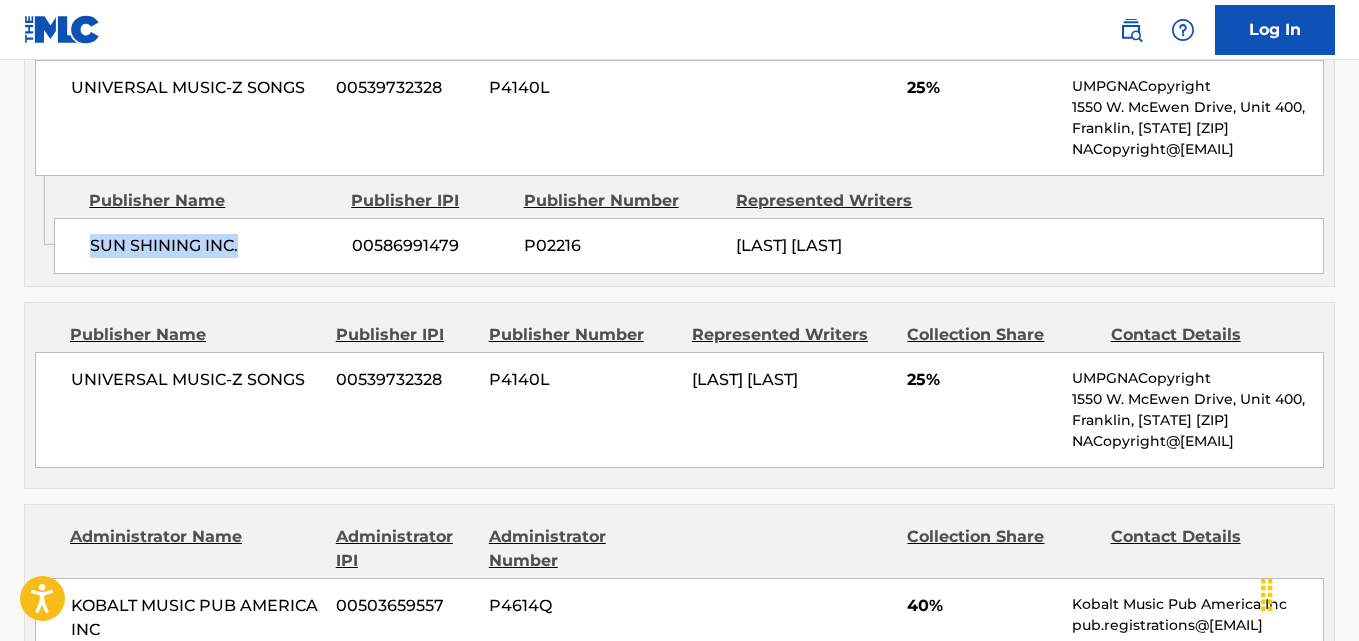 scroll, scrollTop: 1167, scrollLeft: 0, axis: vertical 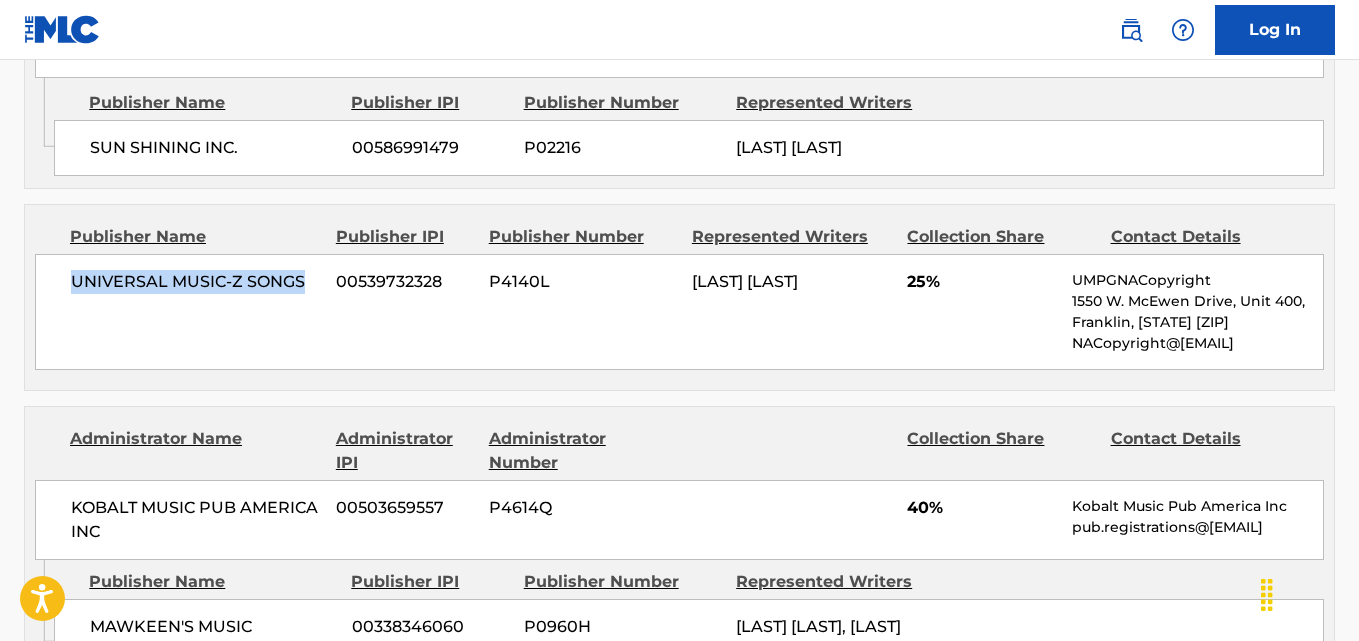 drag, startPoint x: 68, startPoint y: 277, endPoint x: 316, endPoint y: 277, distance: 248 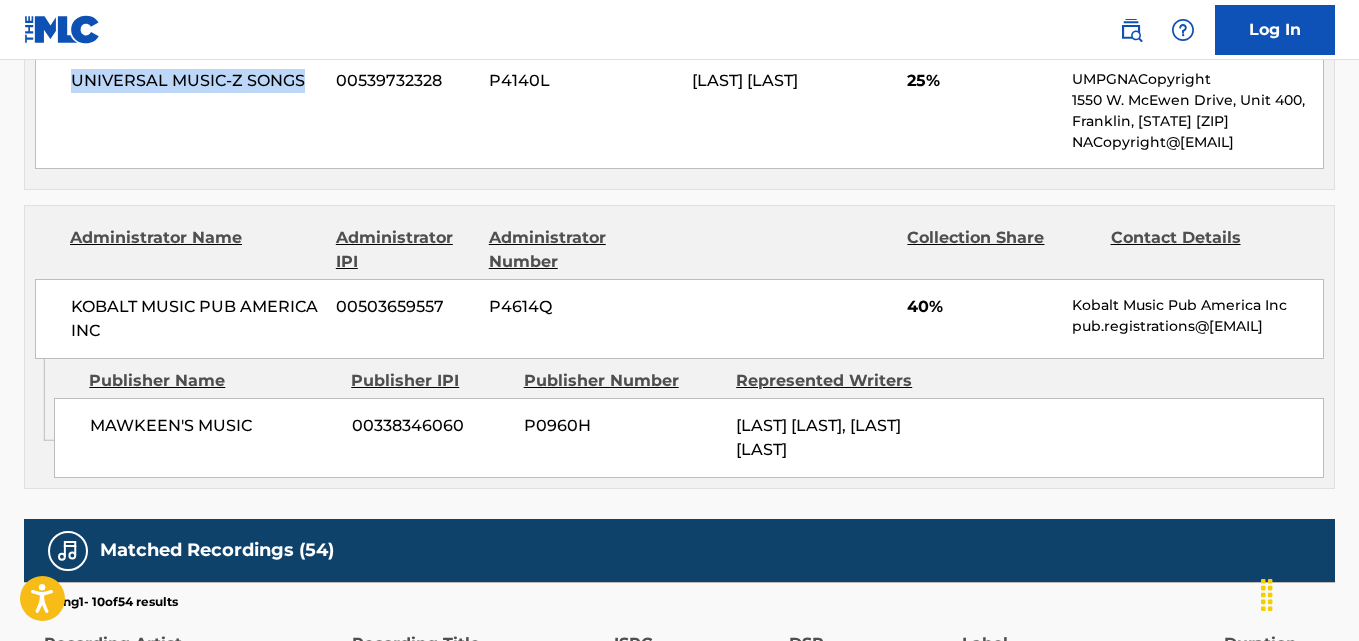 scroll, scrollTop: 1500, scrollLeft: 0, axis: vertical 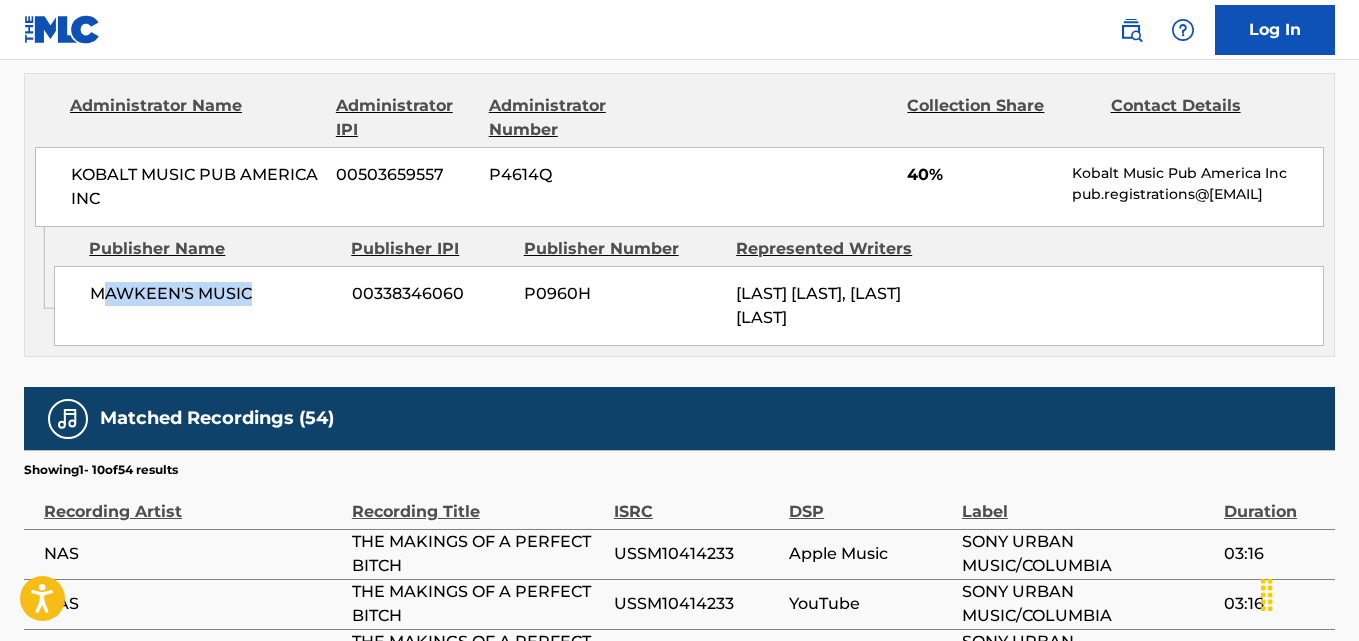 drag, startPoint x: 142, startPoint y: 311, endPoint x: 278, endPoint y: 311, distance: 136 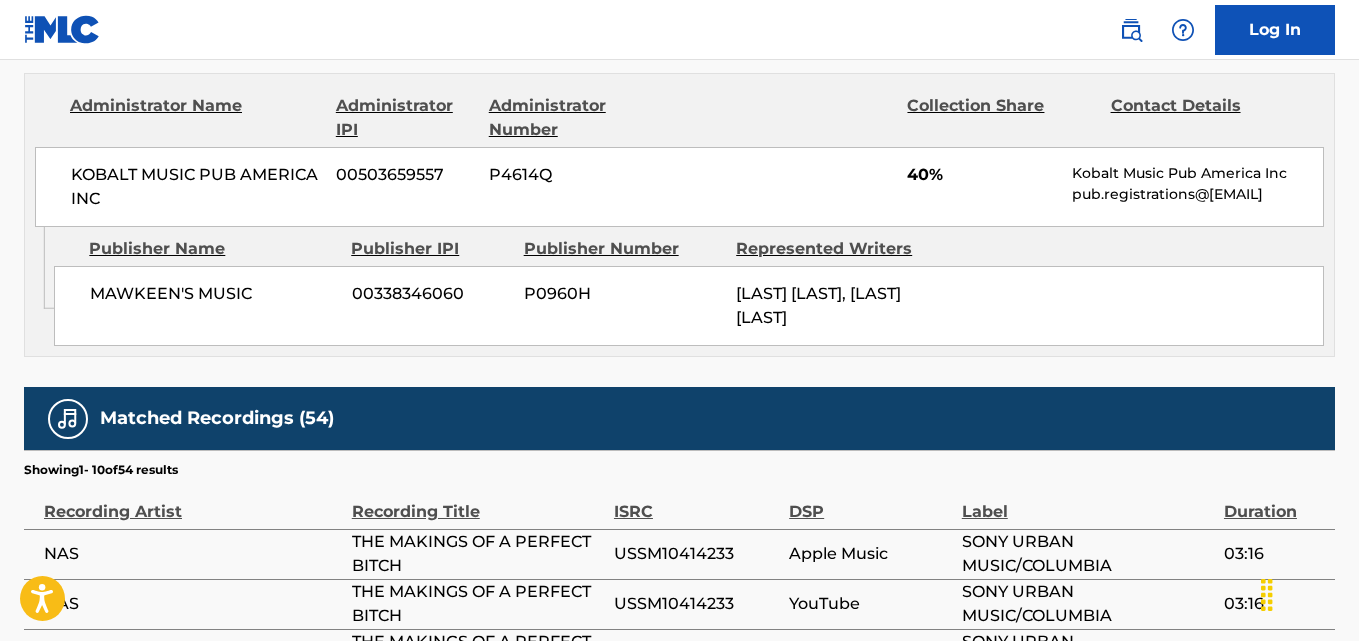 click on "MAWKEEN'S MUSIC [PHONE] P0960H [LAST] [LAST], [LAST] [LAST]" at bounding box center [689, 306] 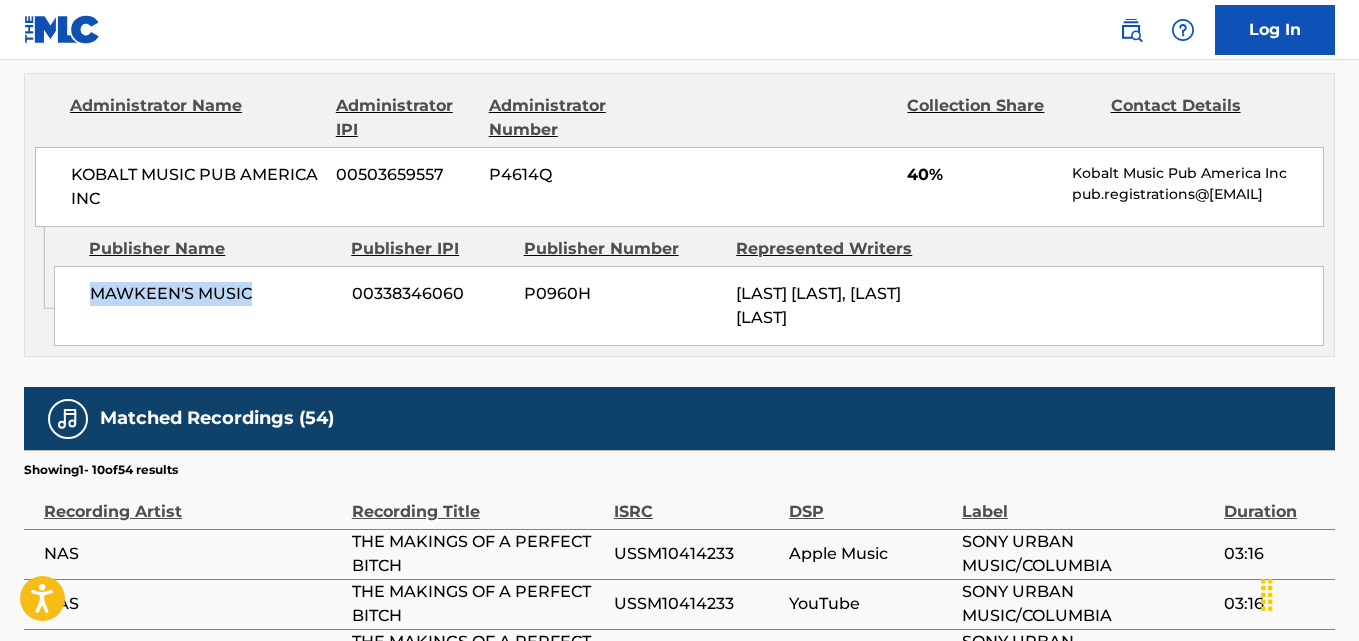 drag, startPoint x: 74, startPoint y: 312, endPoint x: 296, endPoint y: 309, distance: 222.02026 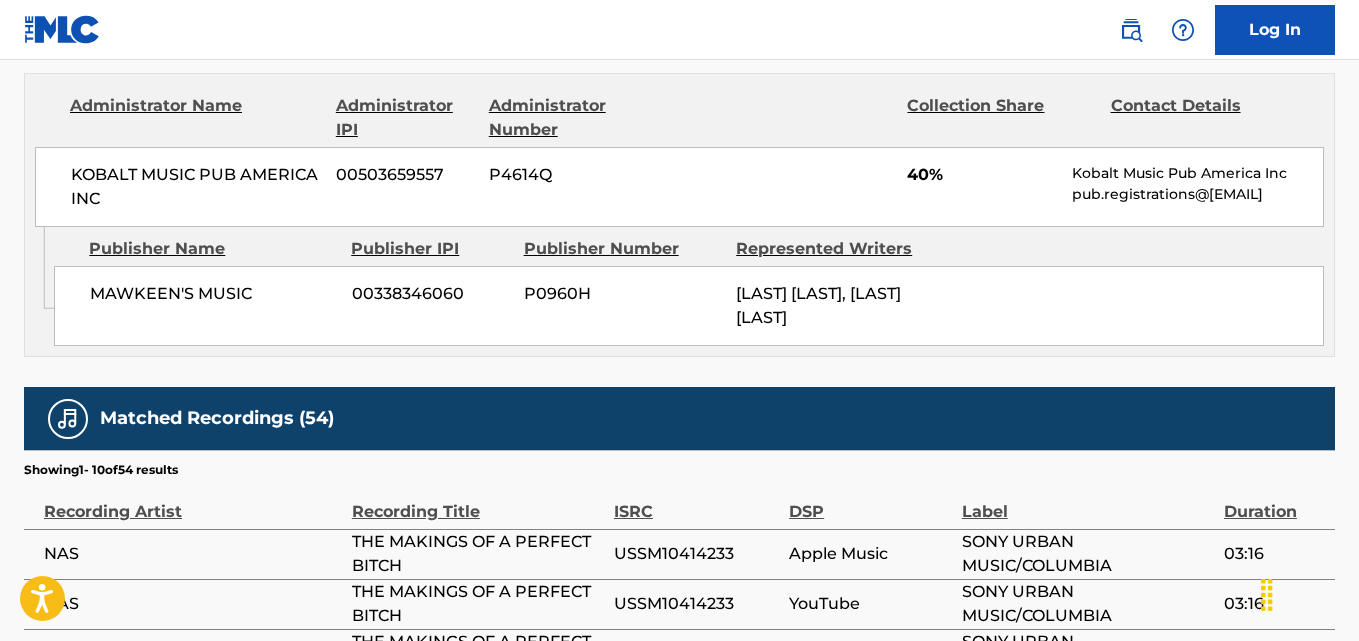 click on "40%" at bounding box center (982, 175) 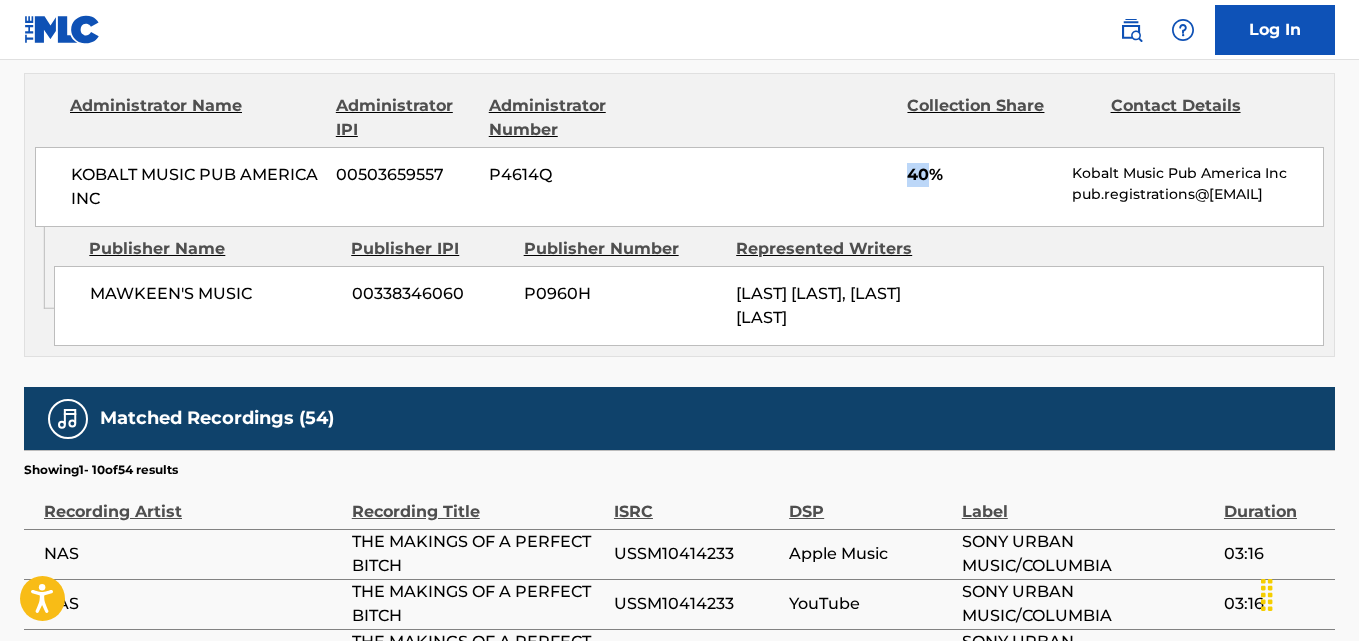 click on "40%" at bounding box center (982, 175) 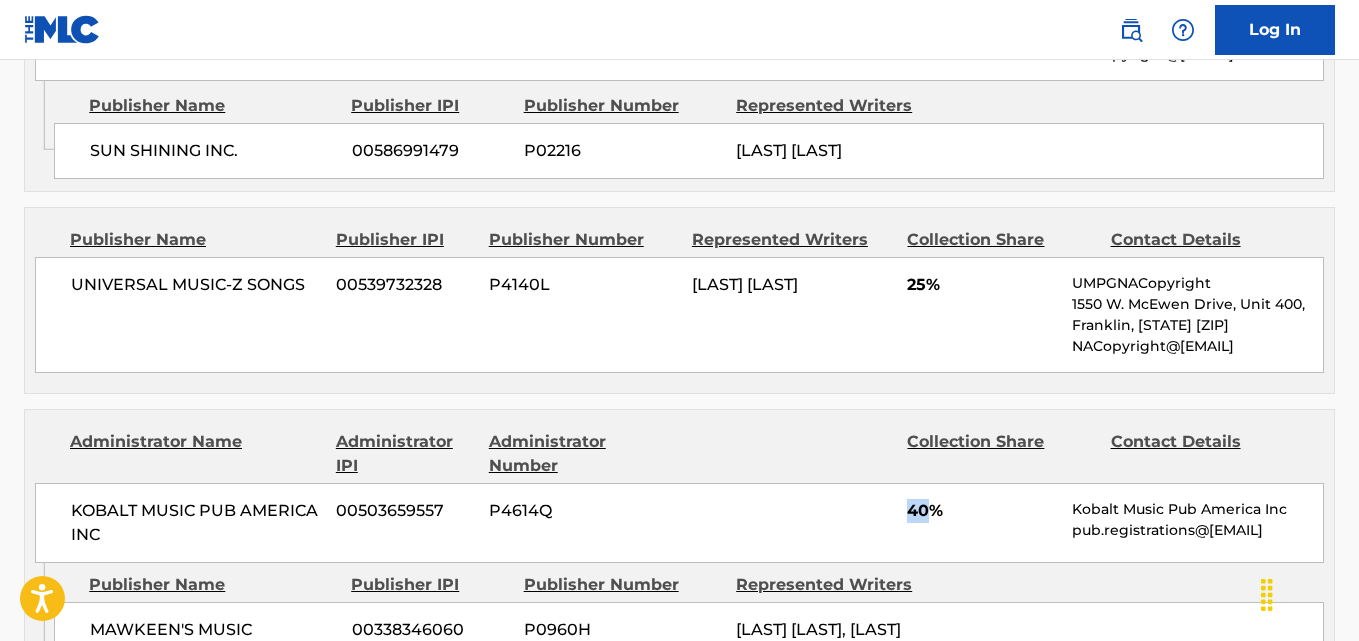 scroll, scrollTop: 834, scrollLeft: 0, axis: vertical 